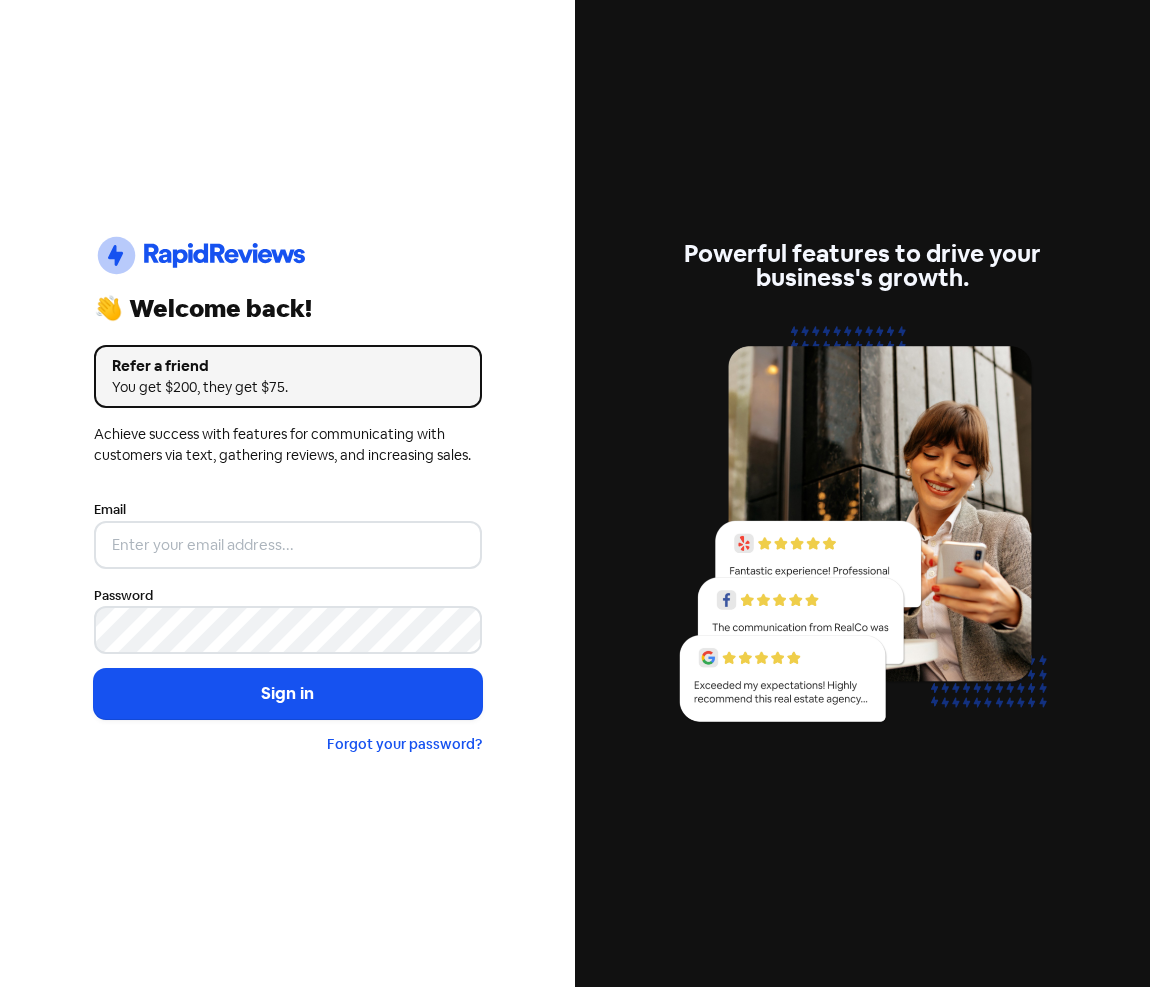 scroll, scrollTop: 0, scrollLeft: 0, axis: both 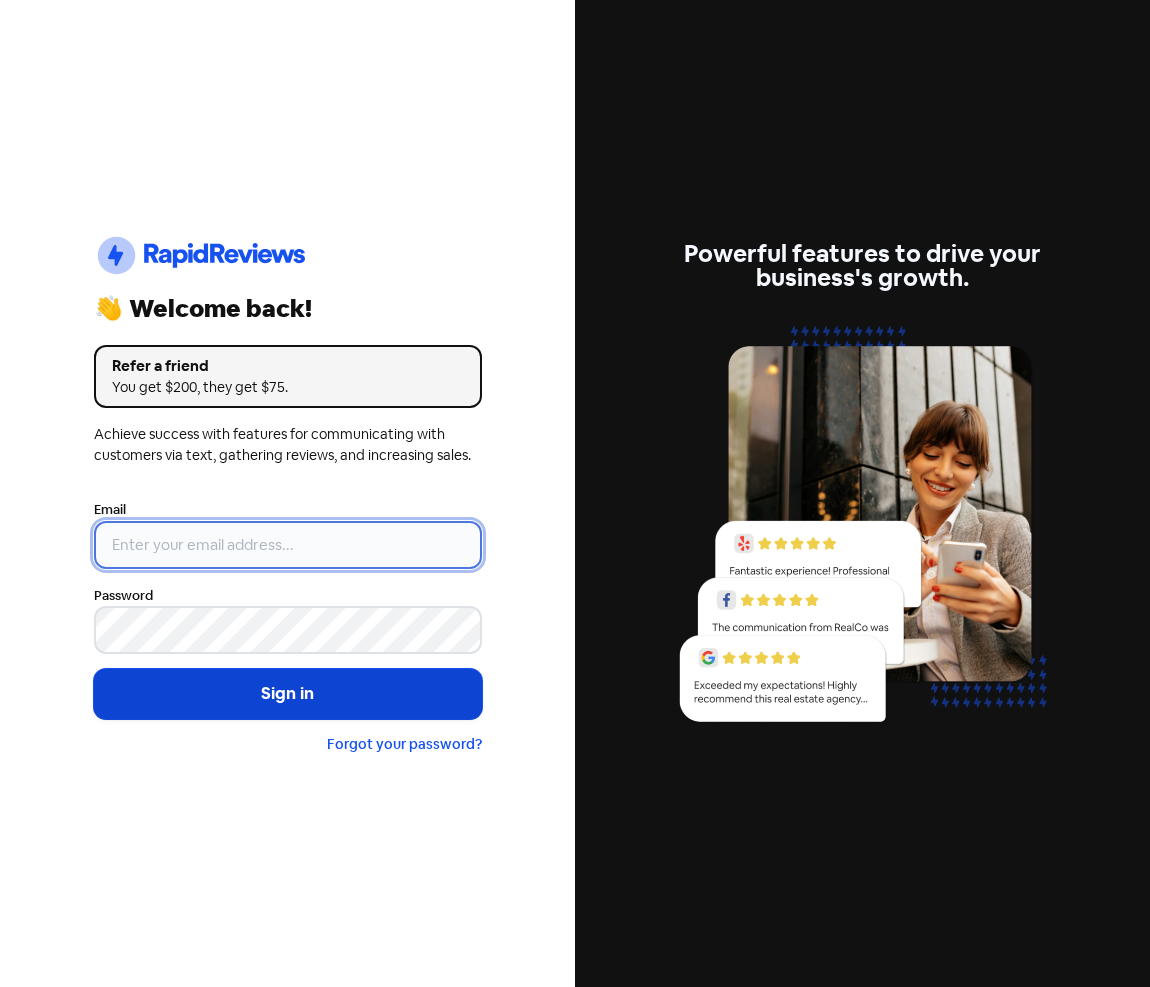 type on "[EMAIL_ADDRESS][DOMAIN_NAME]" 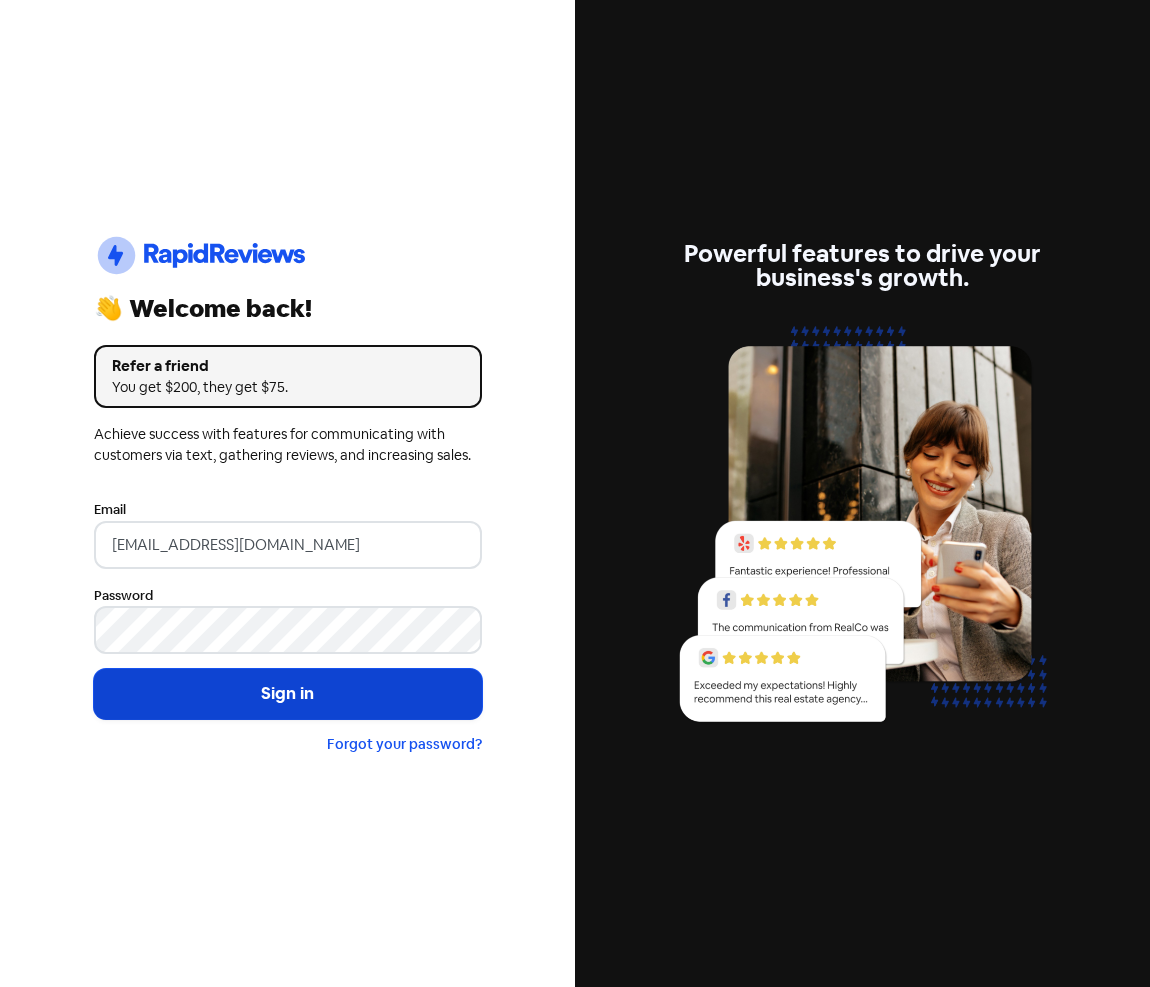 click on "Sign in" at bounding box center (288, 694) 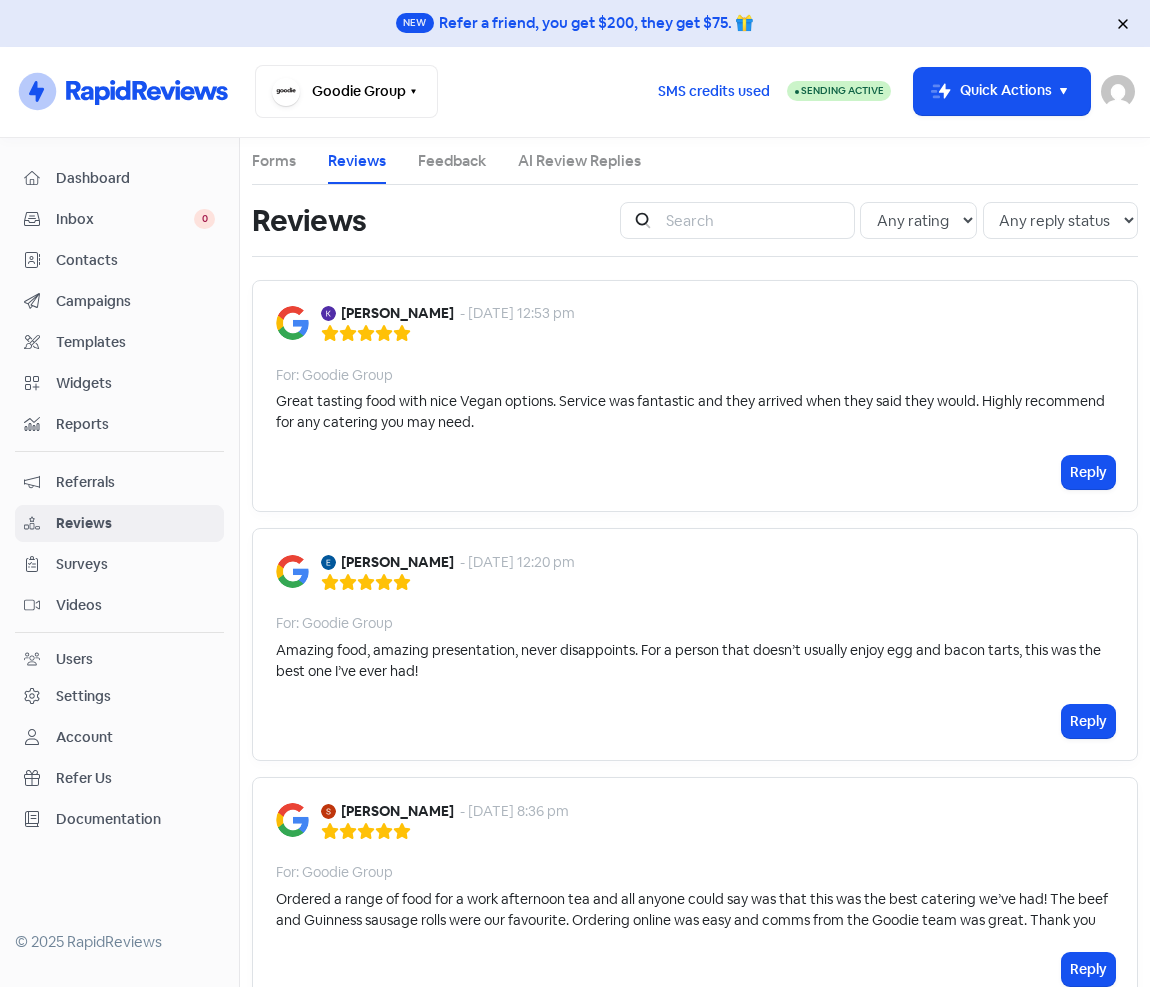 scroll, scrollTop: 0, scrollLeft: 0, axis: both 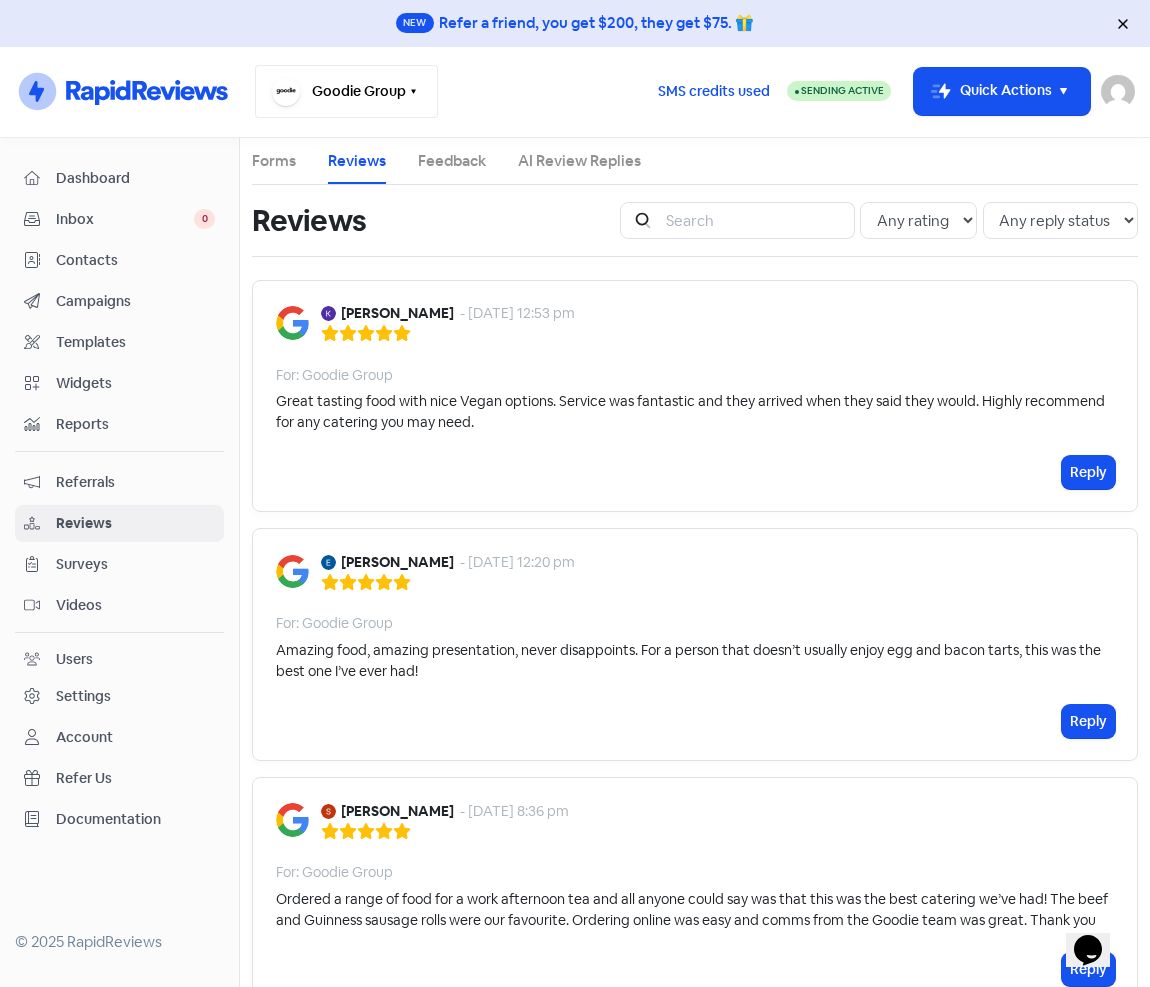 click on "Goodie Group" at bounding box center [346, 91] 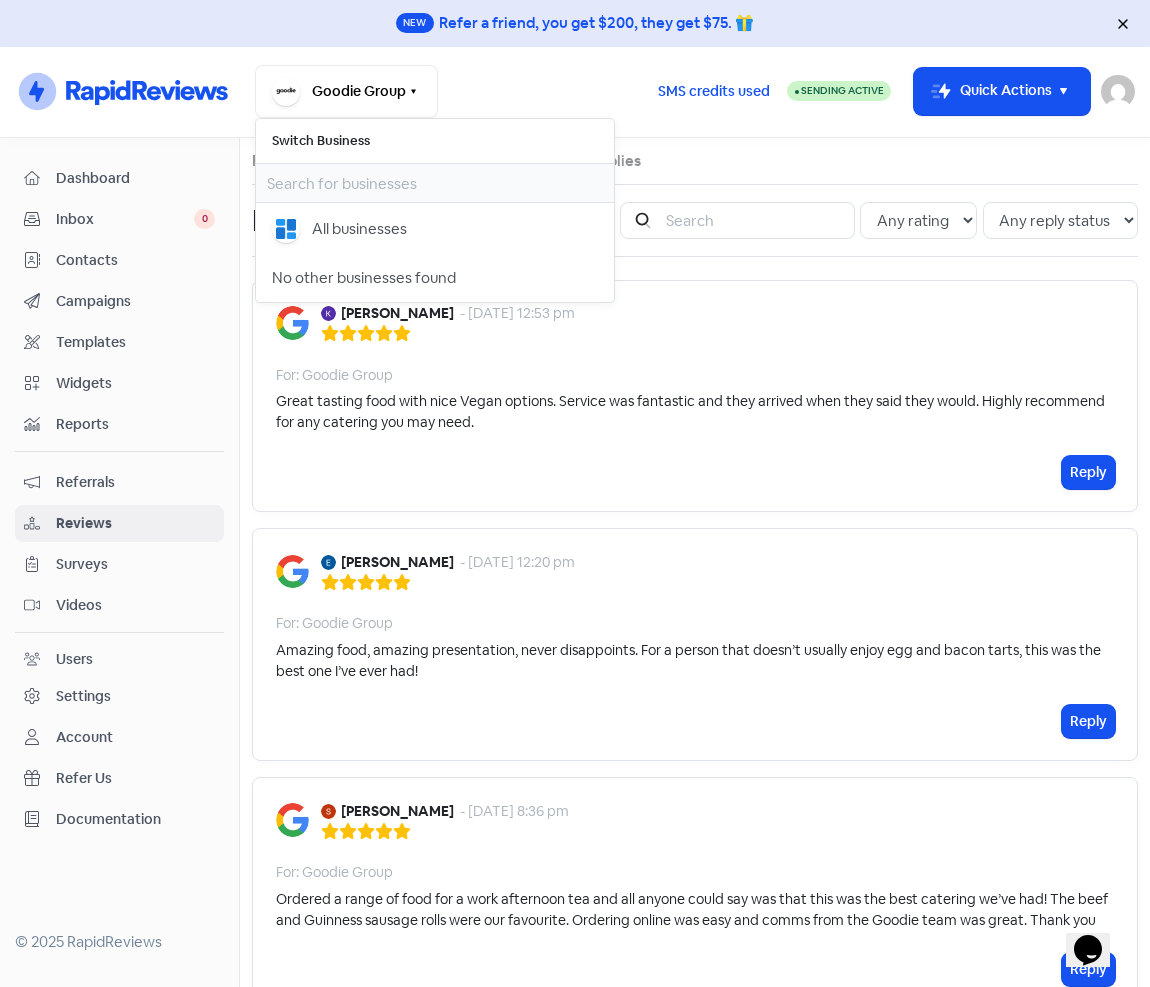 click on "Goodie Group  Switch Business  All businesses  No other businesses found" at bounding box center (448, 91) 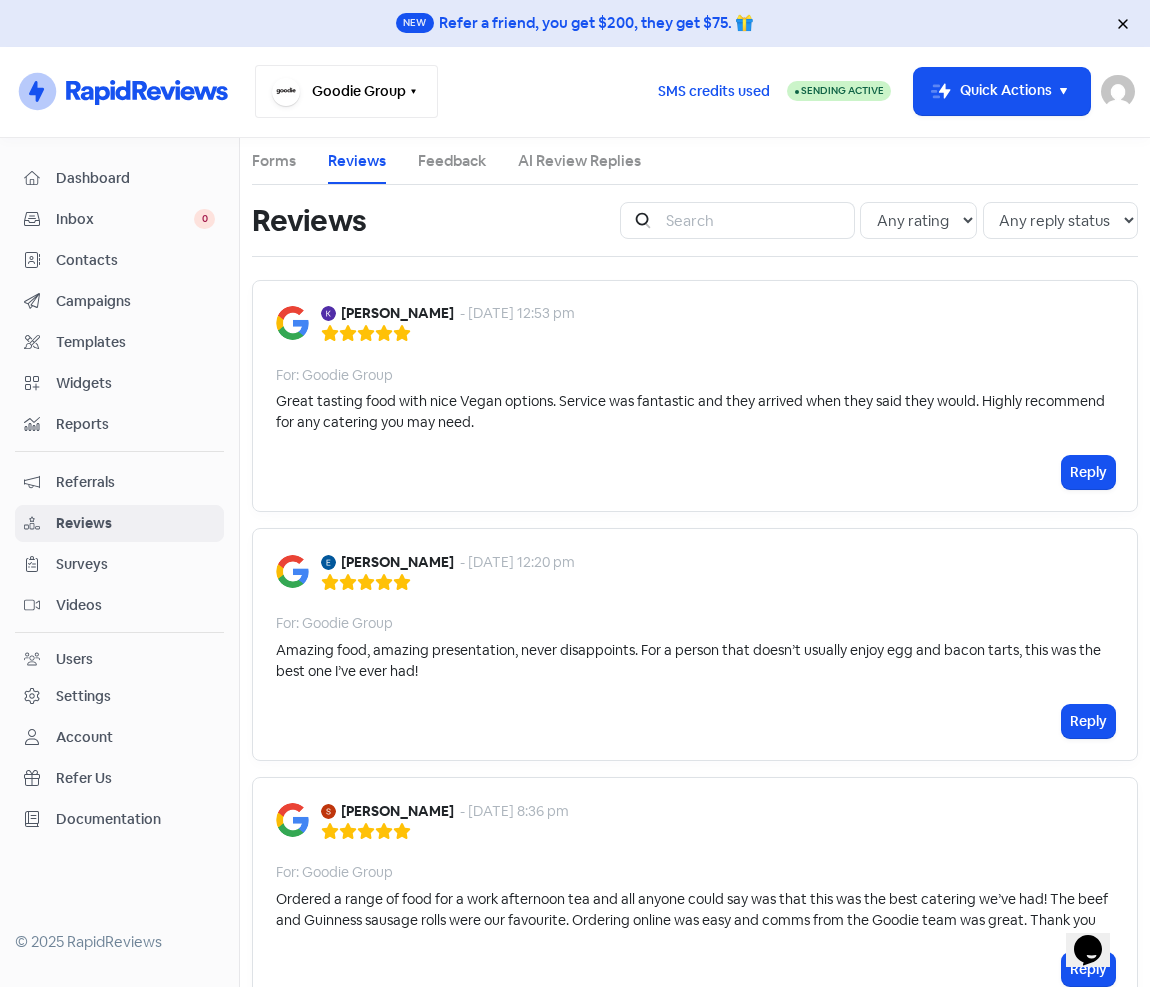click on "Goodie Group" at bounding box center (346, 91) 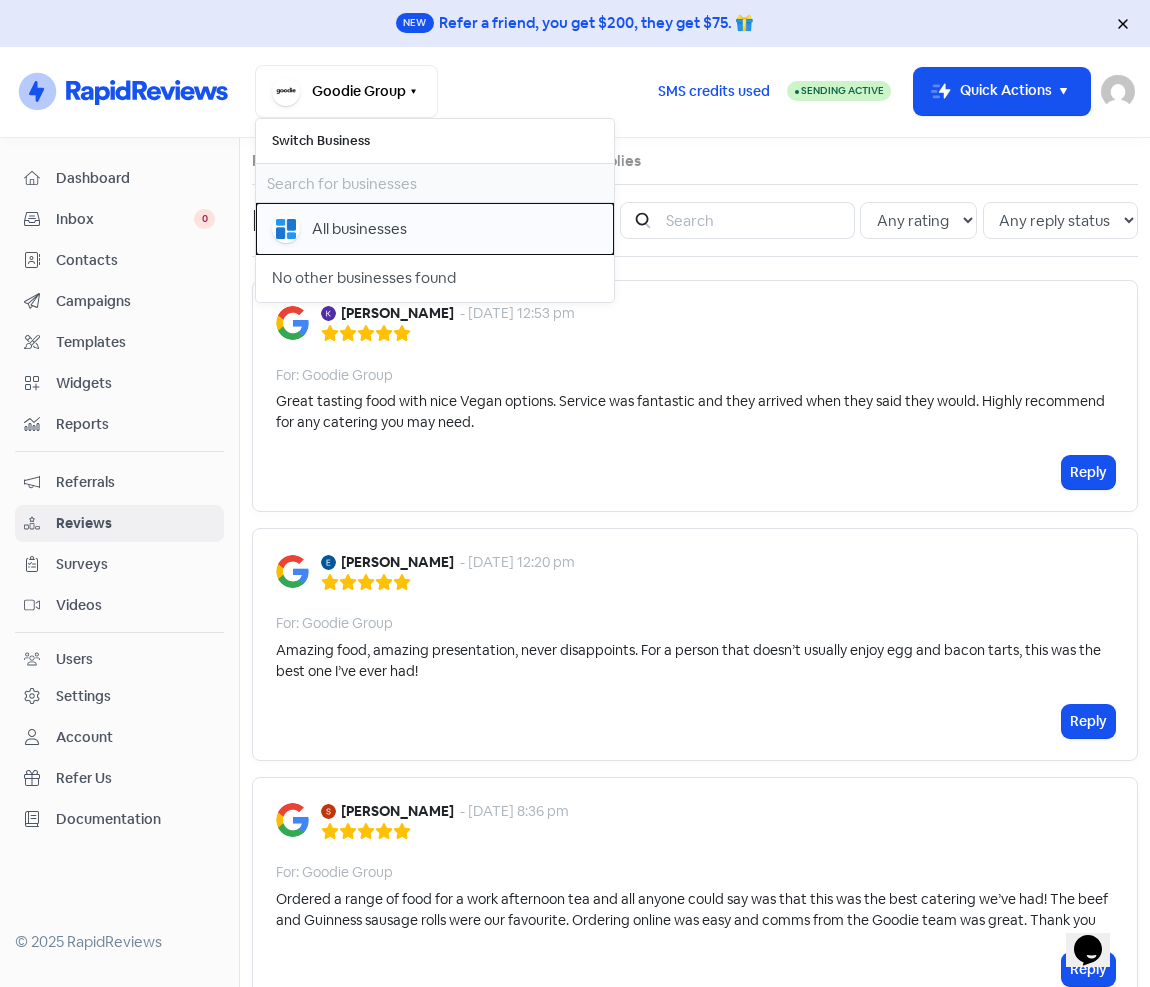 click on "All businesses" at bounding box center (359, 229) 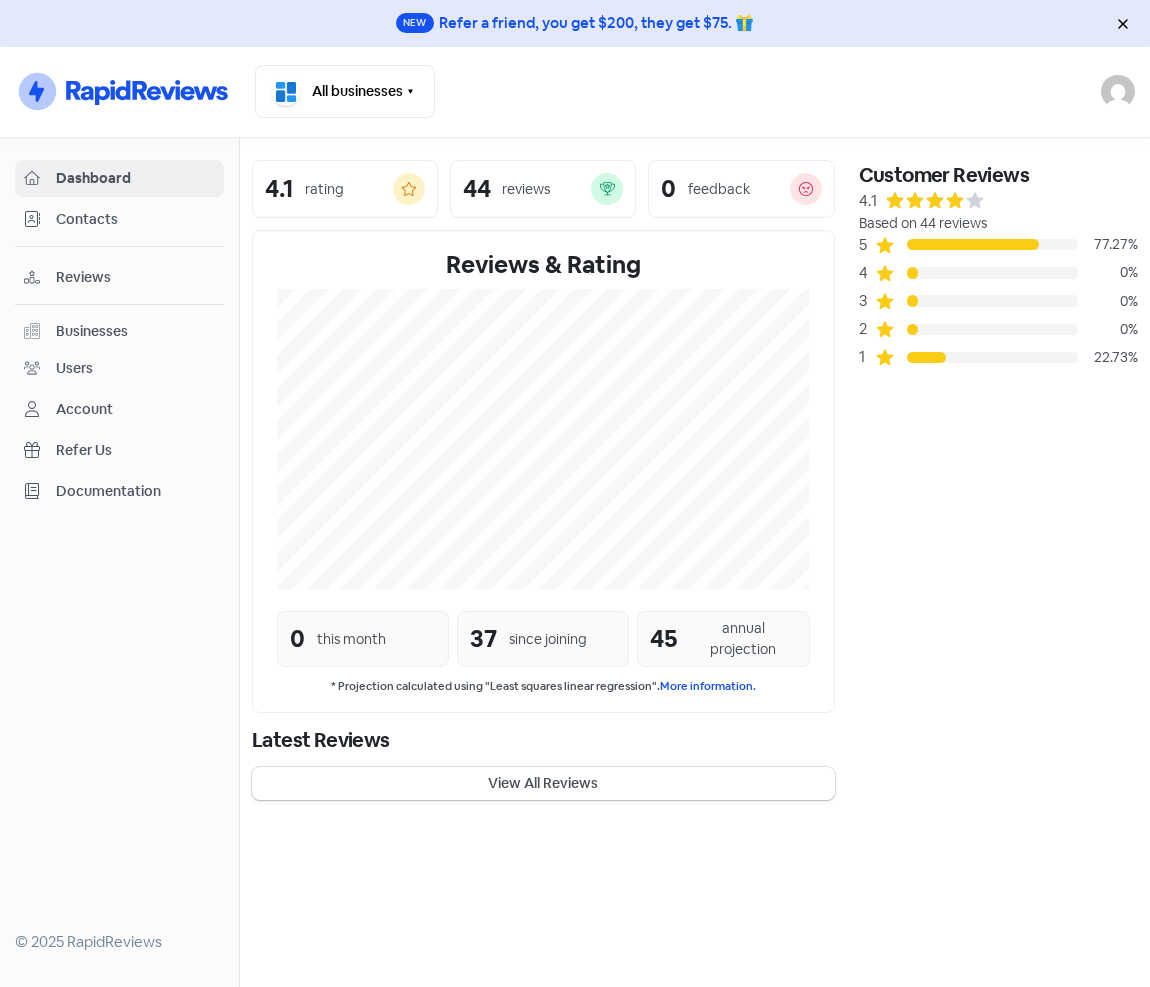 scroll, scrollTop: 0, scrollLeft: 0, axis: both 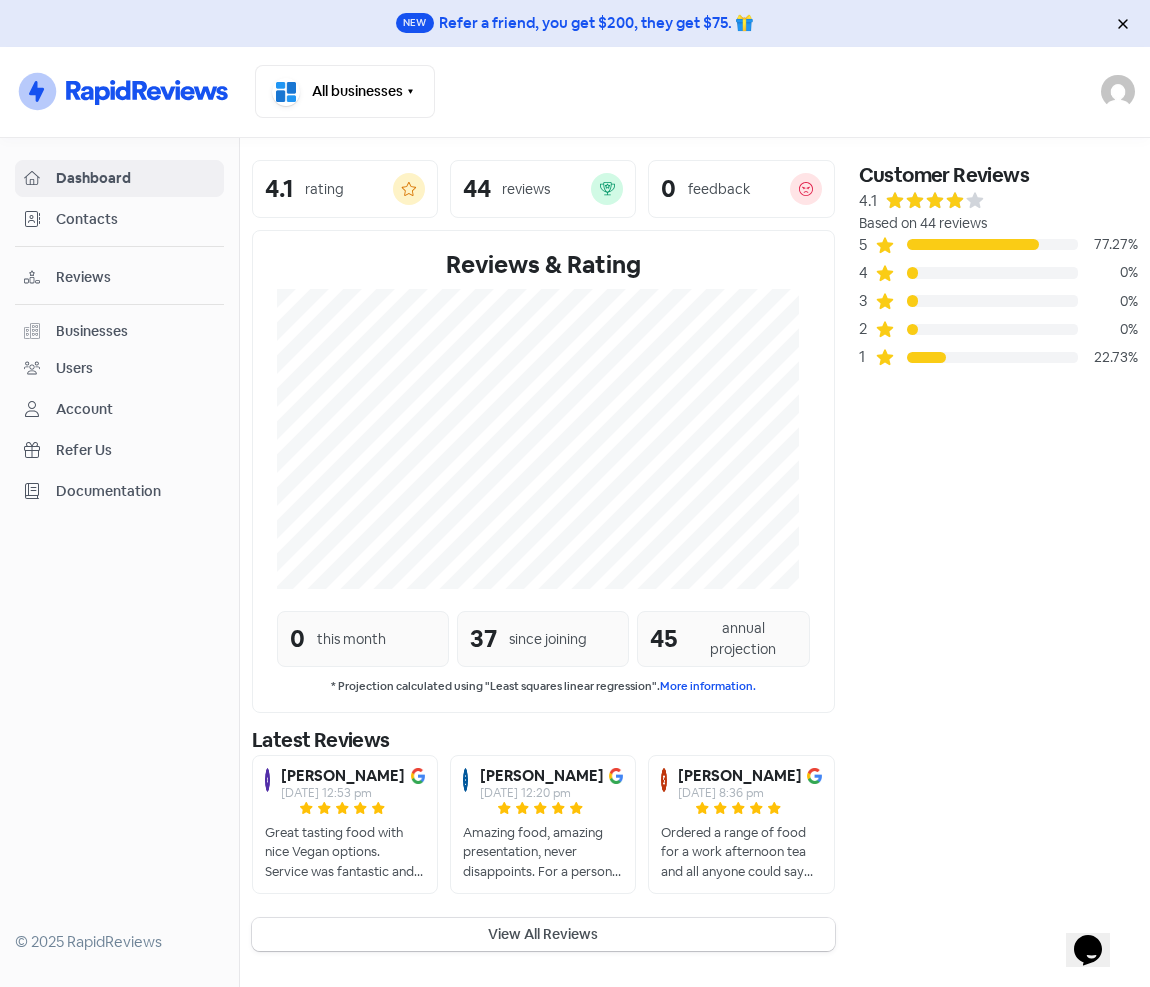 click on "View All Reviews" at bounding box center [543, 934] 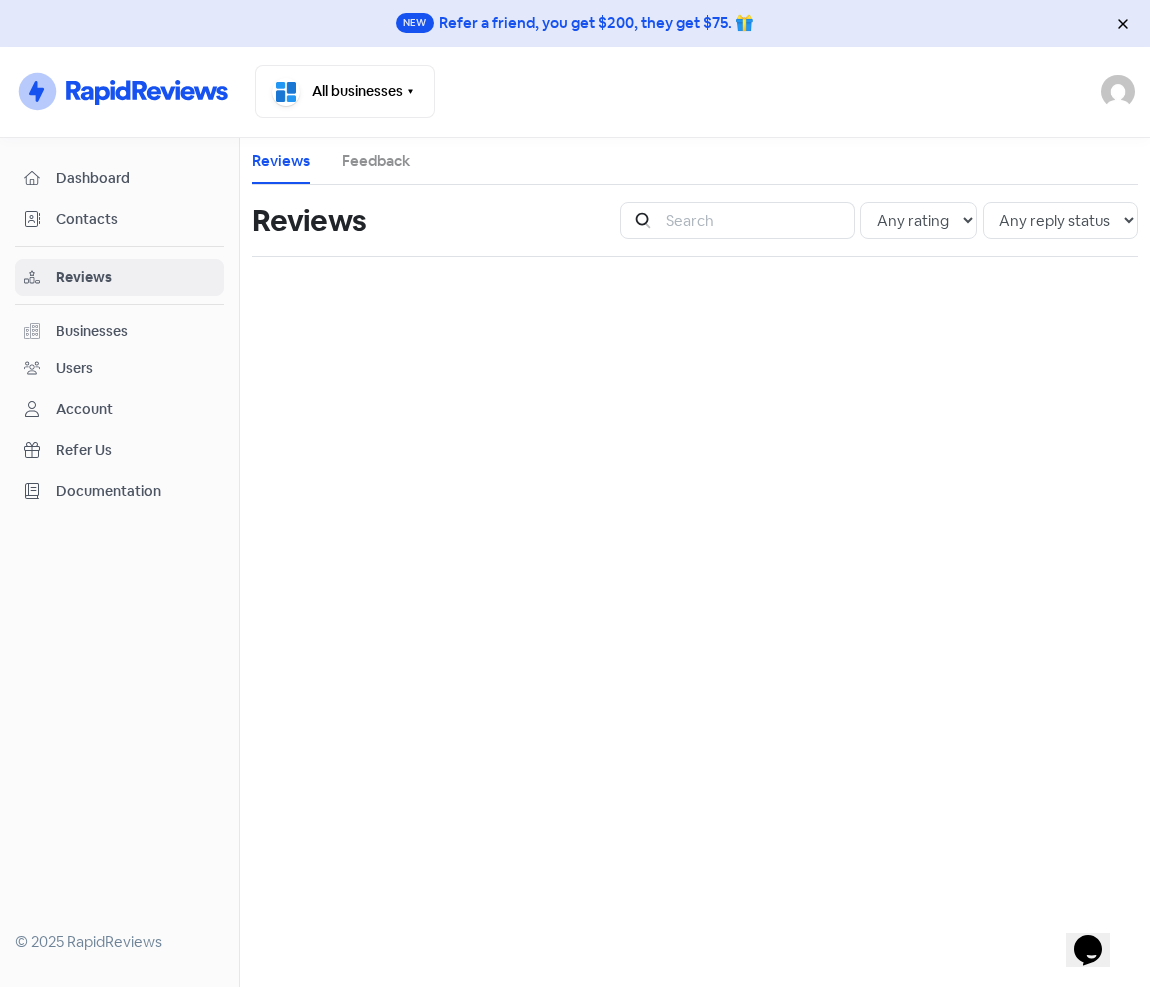 scroll, scrollTop: 0, scrollLeft: 0, axis: both 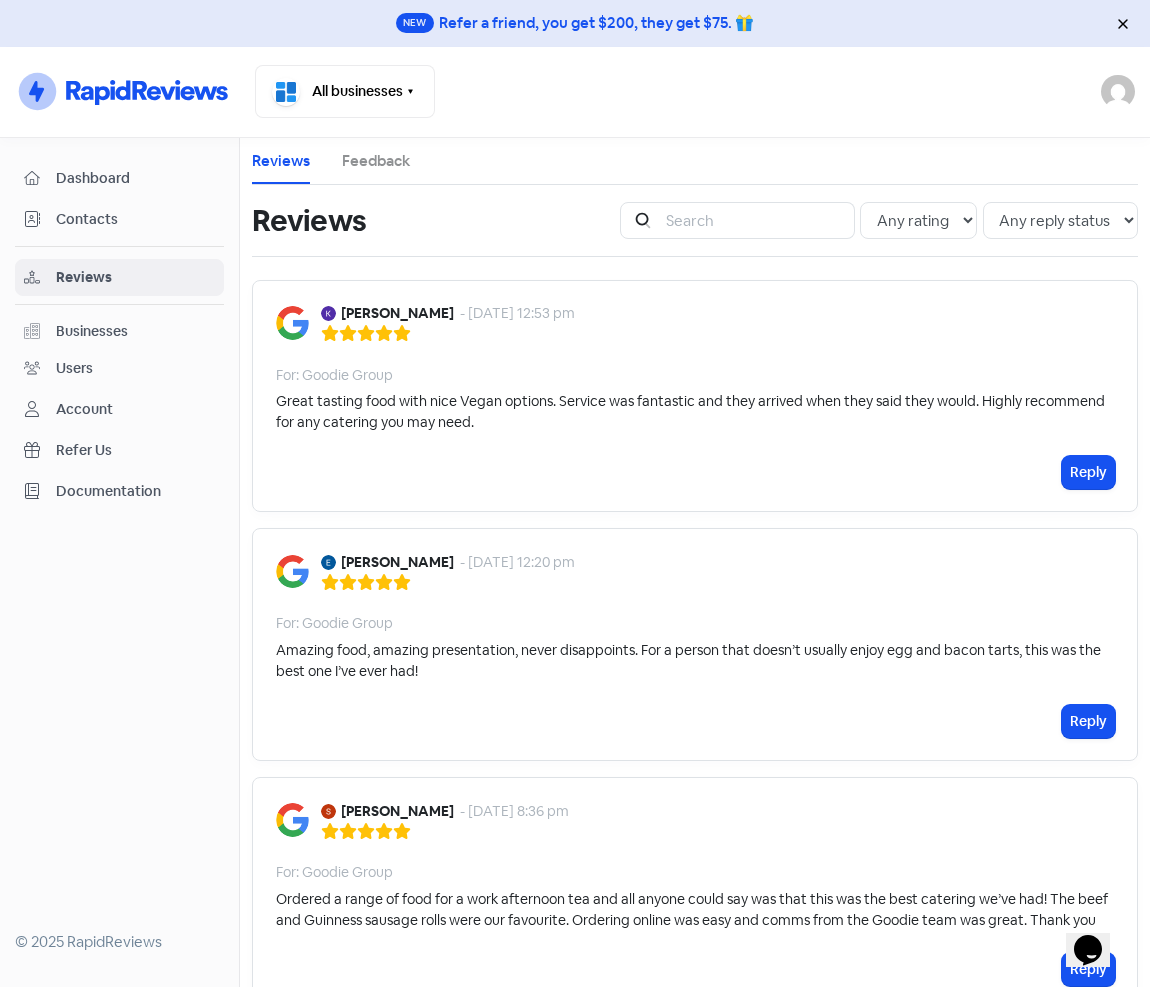 click on "Icon For Thunder-circle                                  All businesses  Switch Business  All businesses   Goodie Group      Unknown   eat@goodiegroup.com     Sign out" at bounding box center [575, 92] 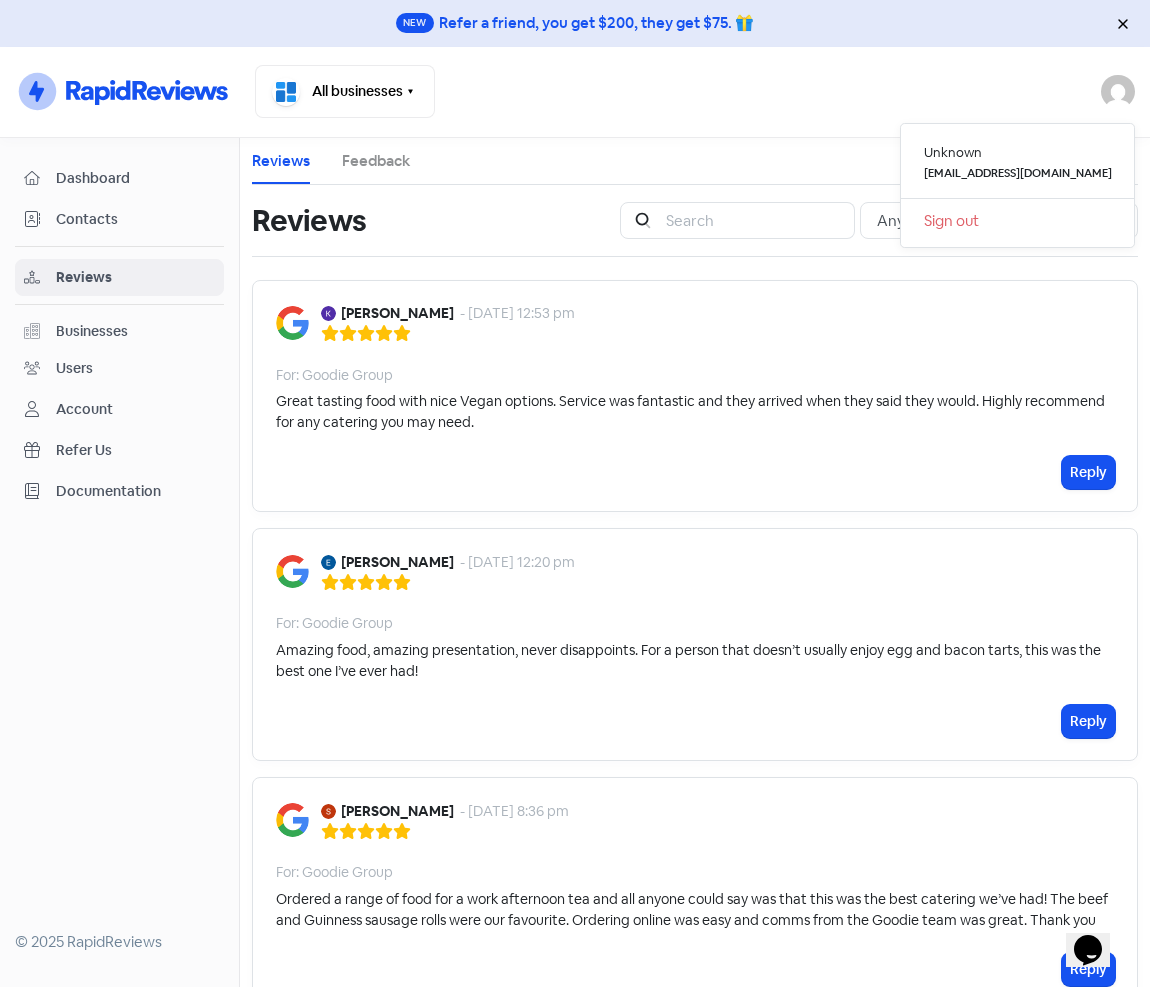 click on "Sign out" at bounding box center [1017, 221] 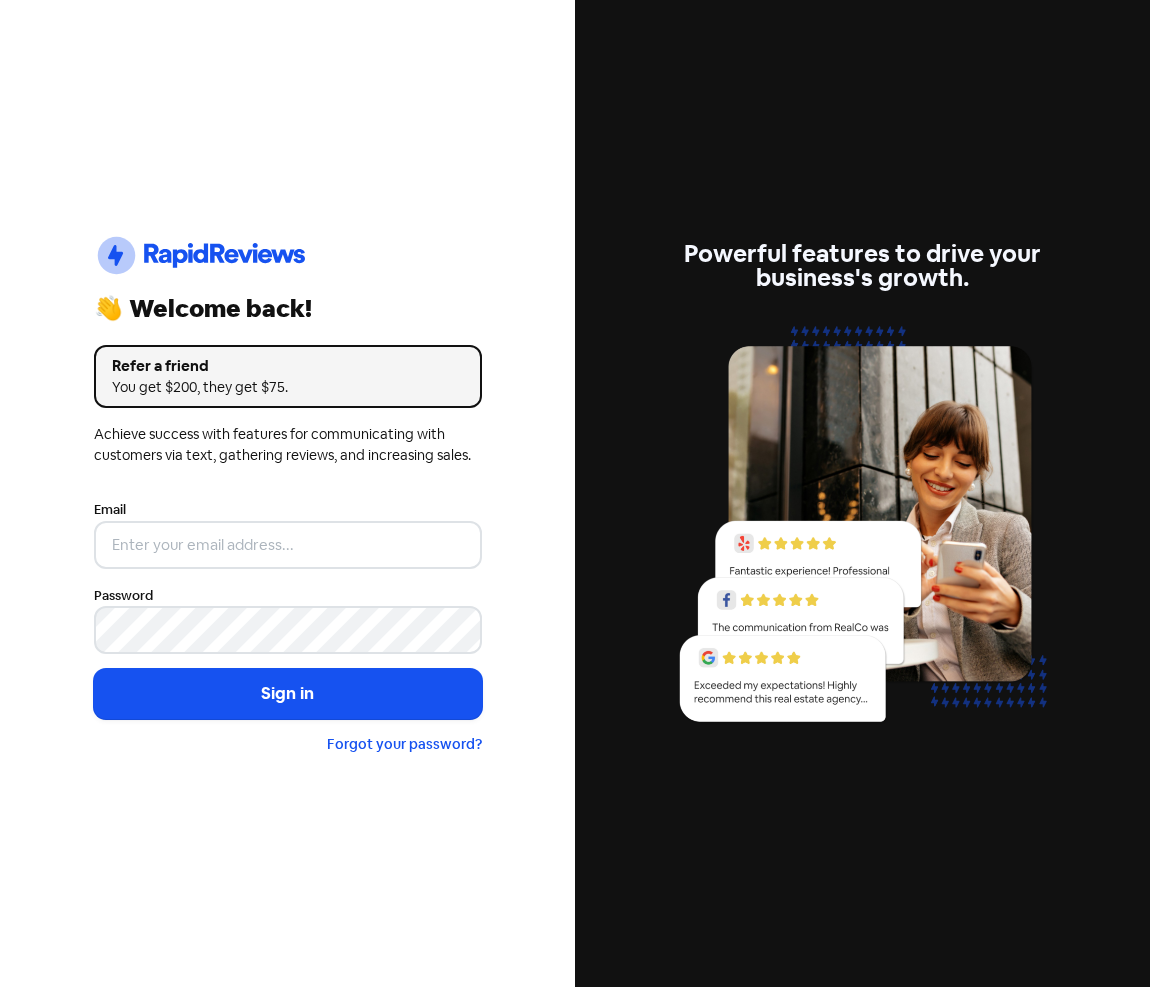 scroll, scrollTop: 0, scrollLeft: 0, axis: both 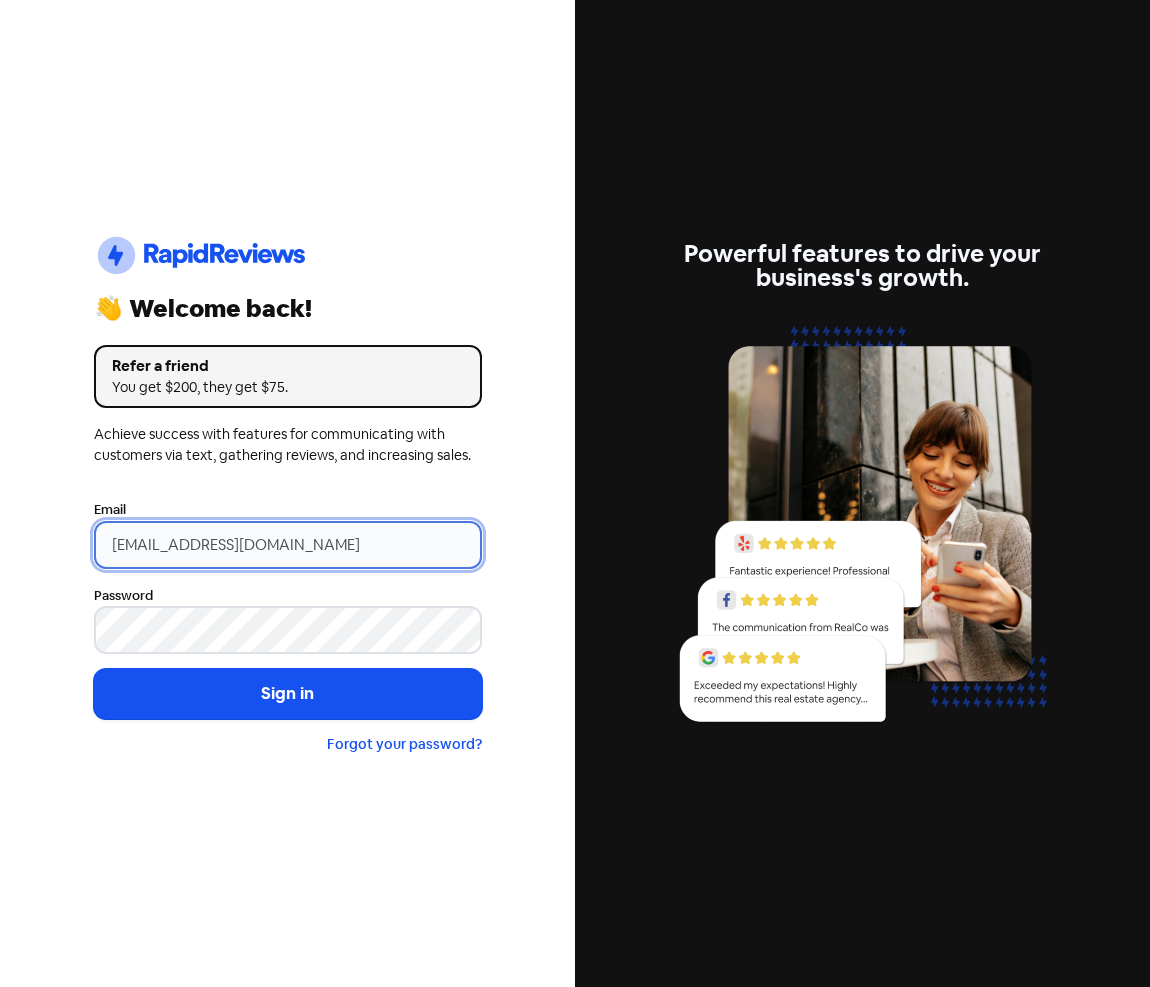click on "[EMAIL_ADDRESS][DOMAIN_NAME]" at bounding box center [288, 545] 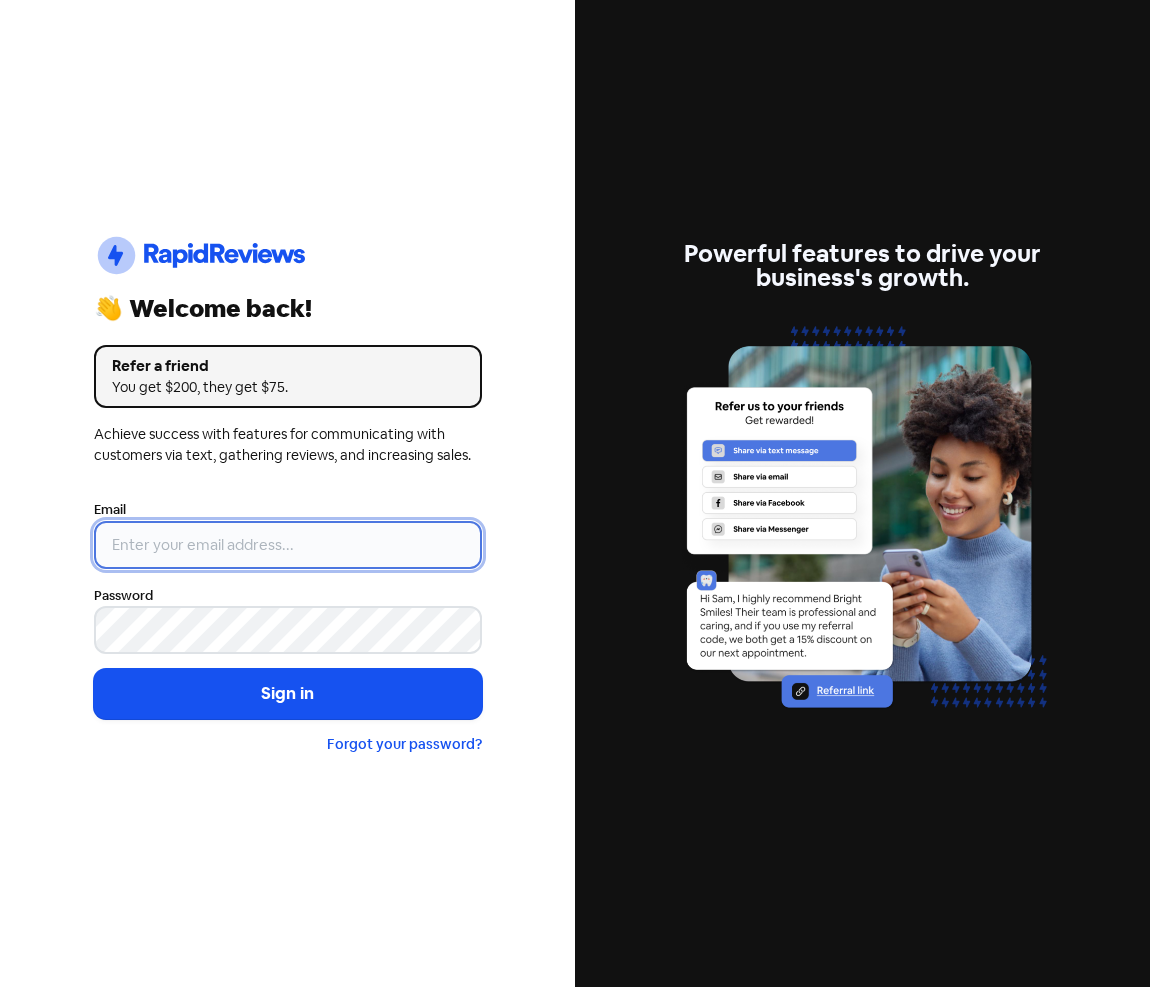 type on "e" 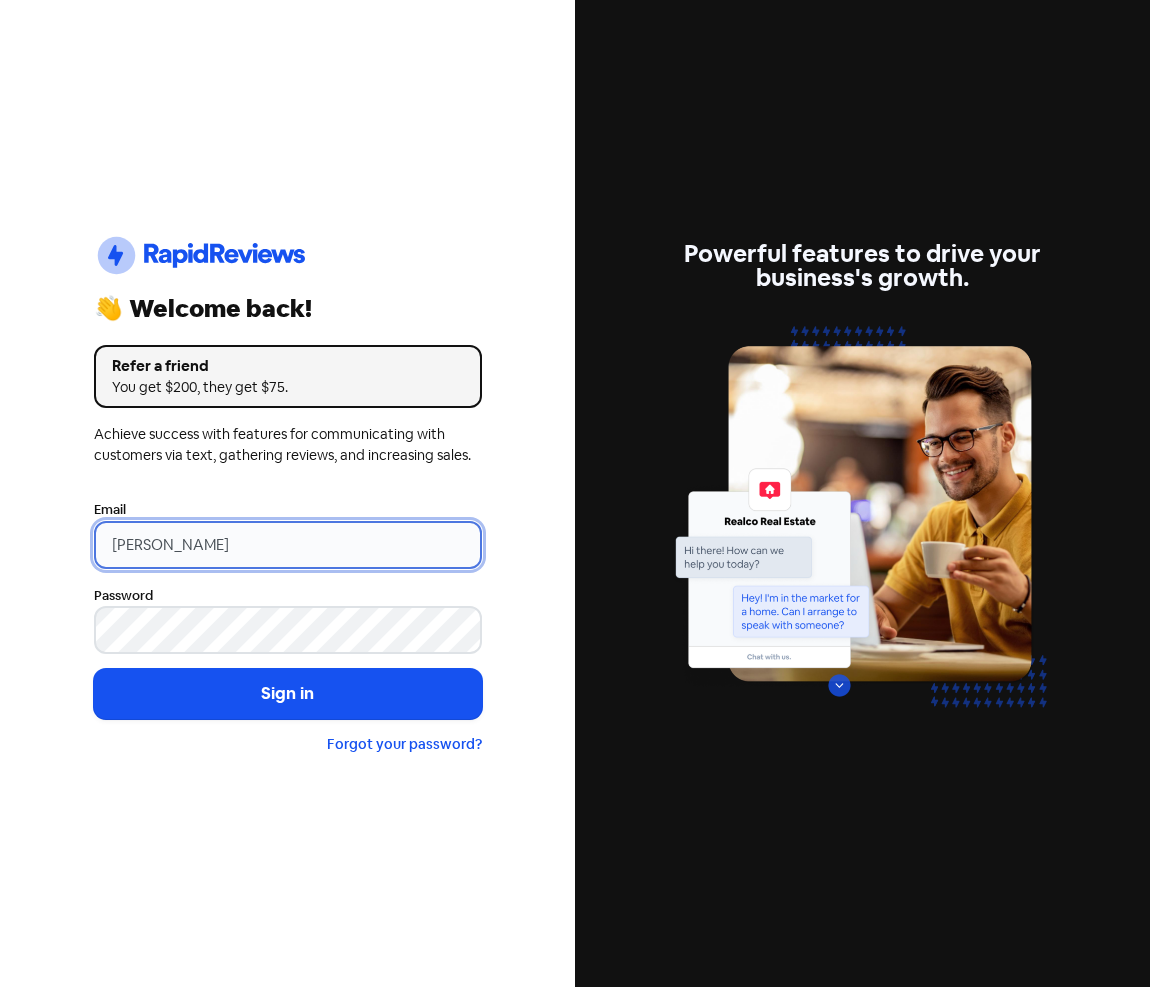 type on "connor@elizabethandrews.com.au" 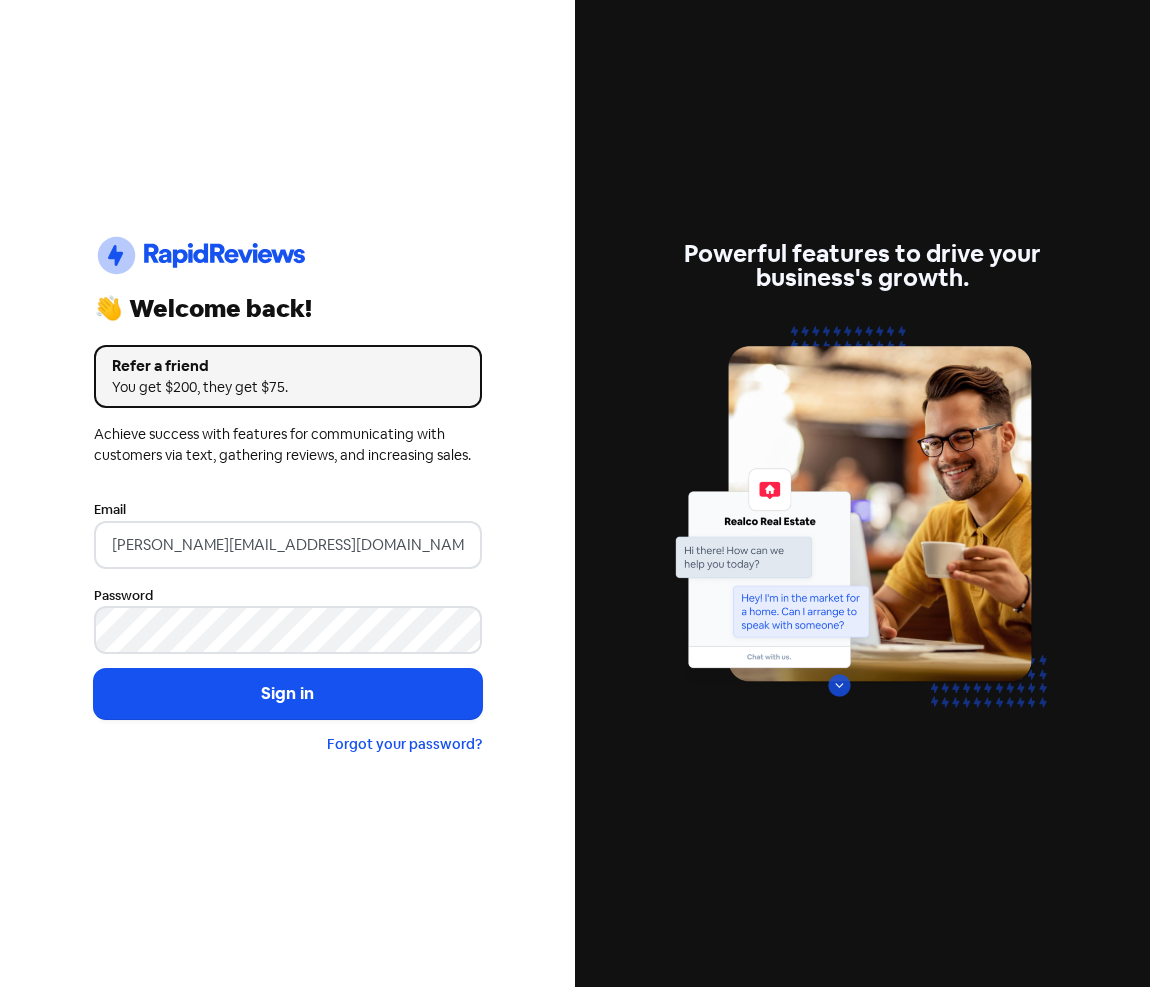 type 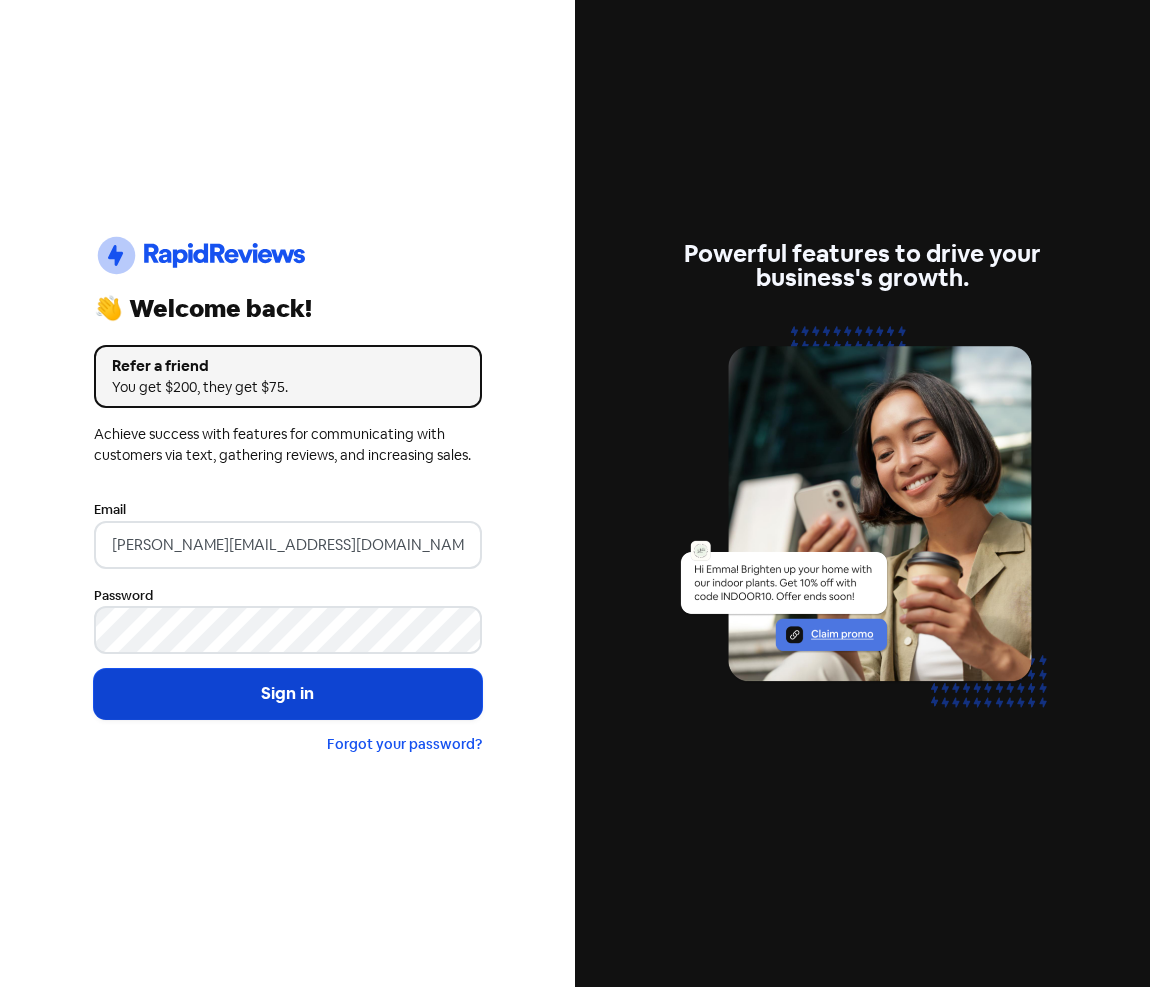 click on "Sign in" at bounding box center (288, 694) 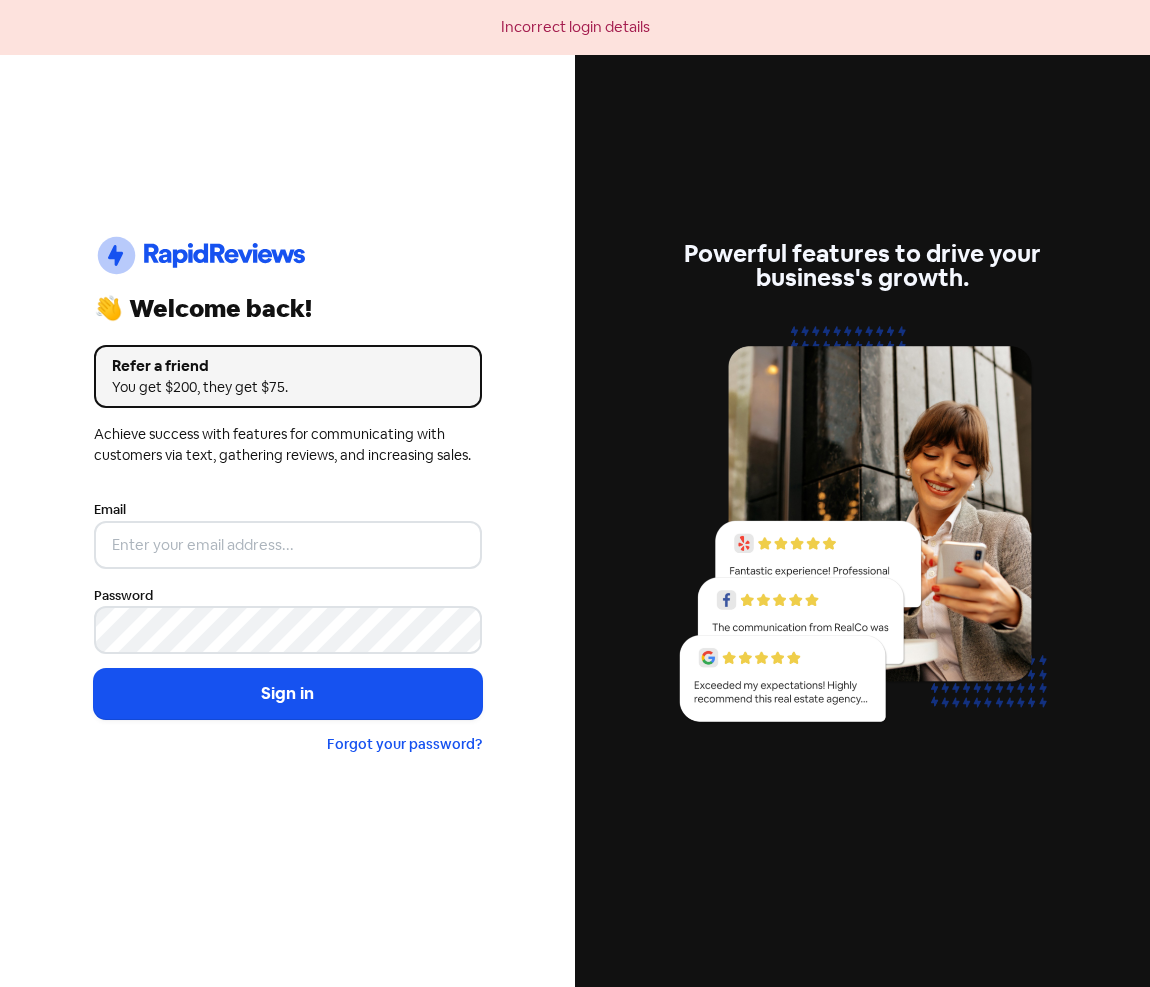 scroll, scrollTop: 0, scrollLeft: 0, axis: both 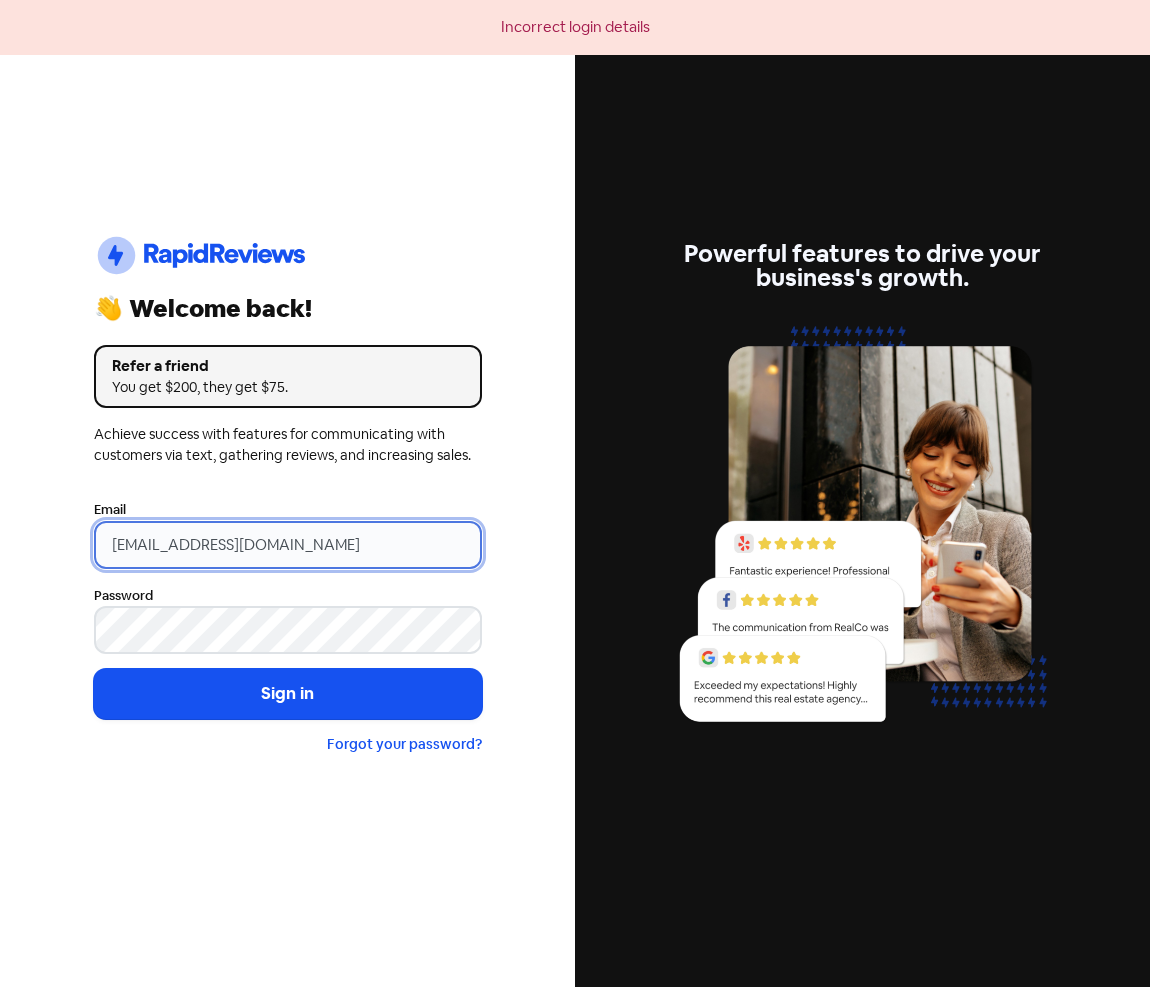 click on "[EMAIL_ADDRESS][DOMAIN_NAME]" at bounding box center (288, 545) 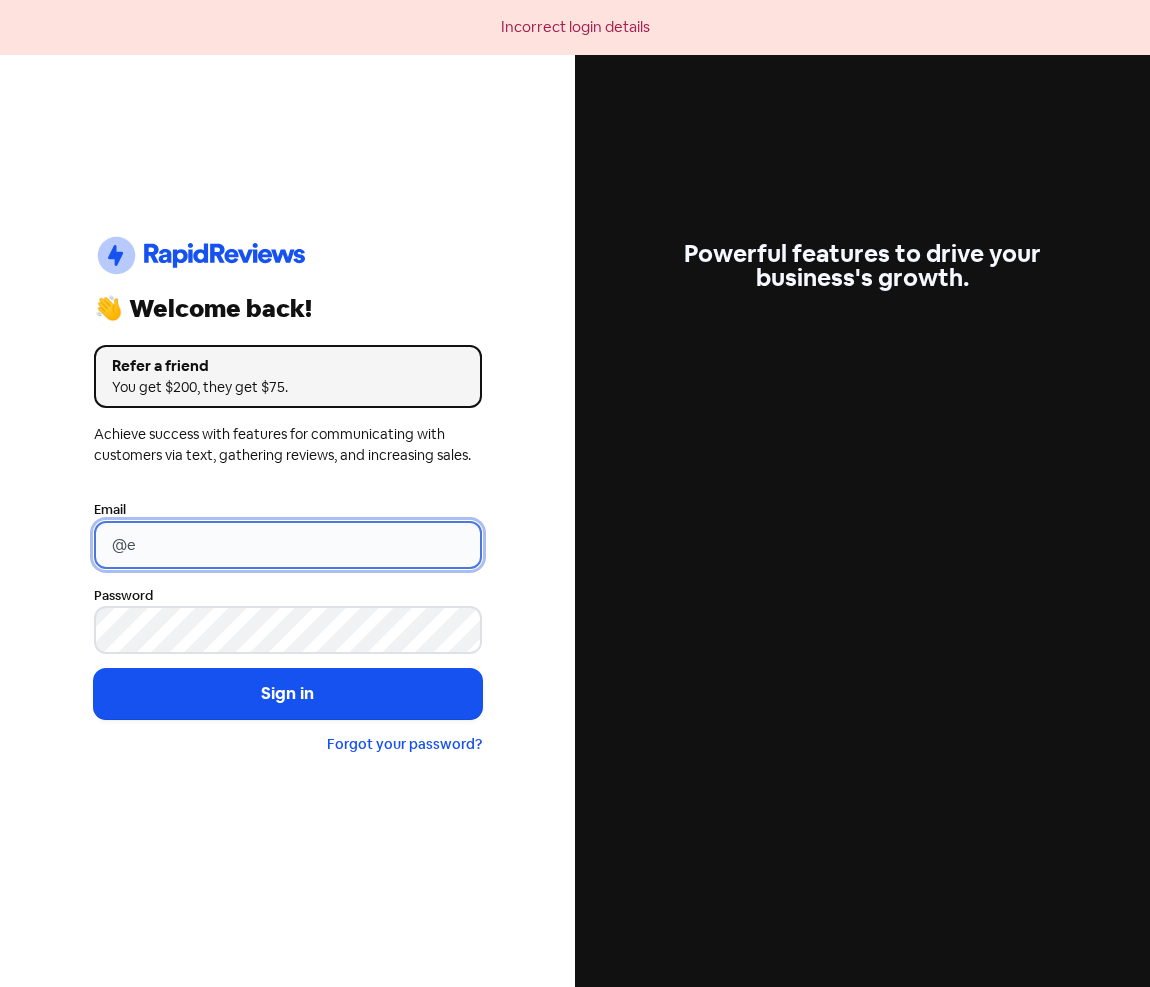 type on "@" 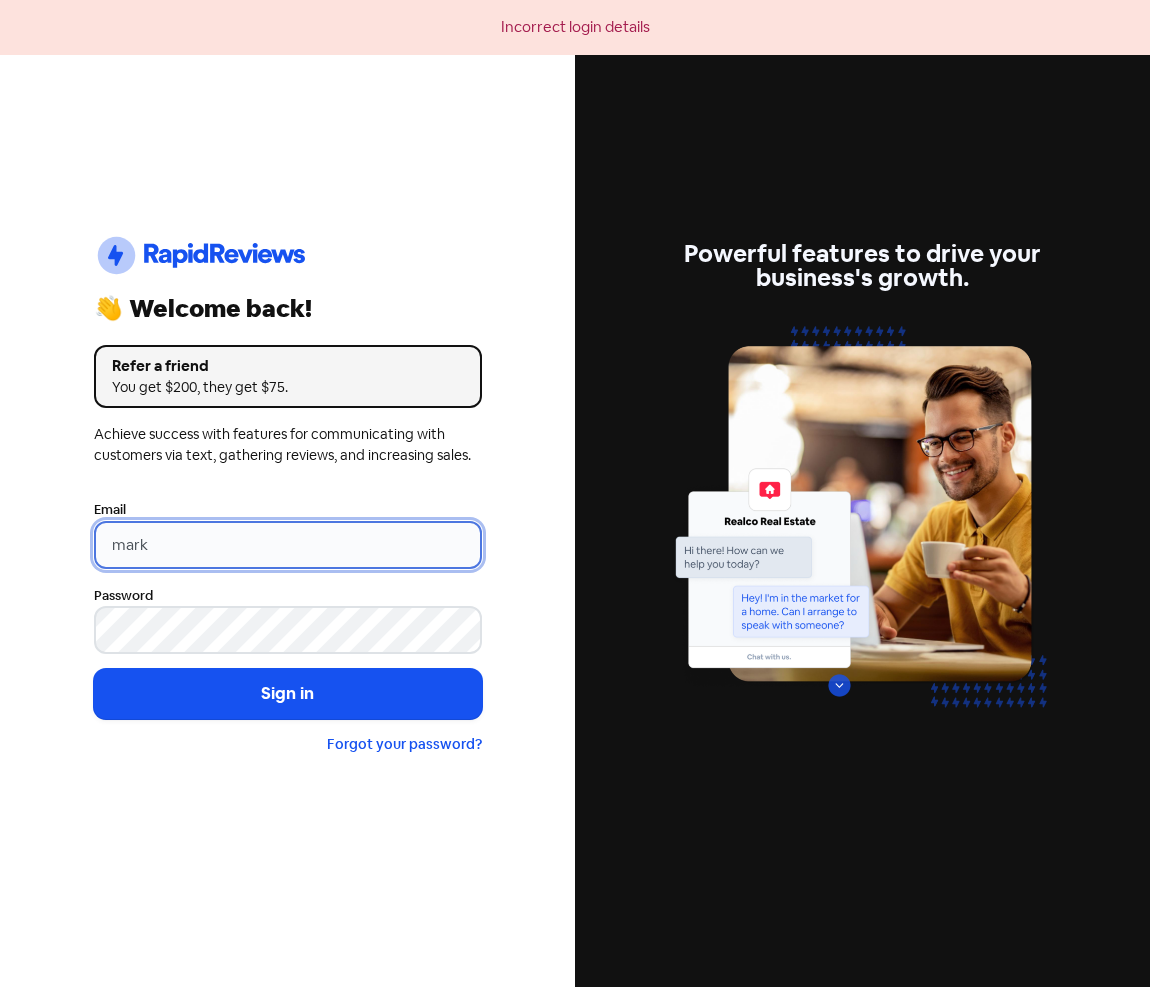 type on "[EMAIL_ADDRESS][DOMAIN_NAME]" 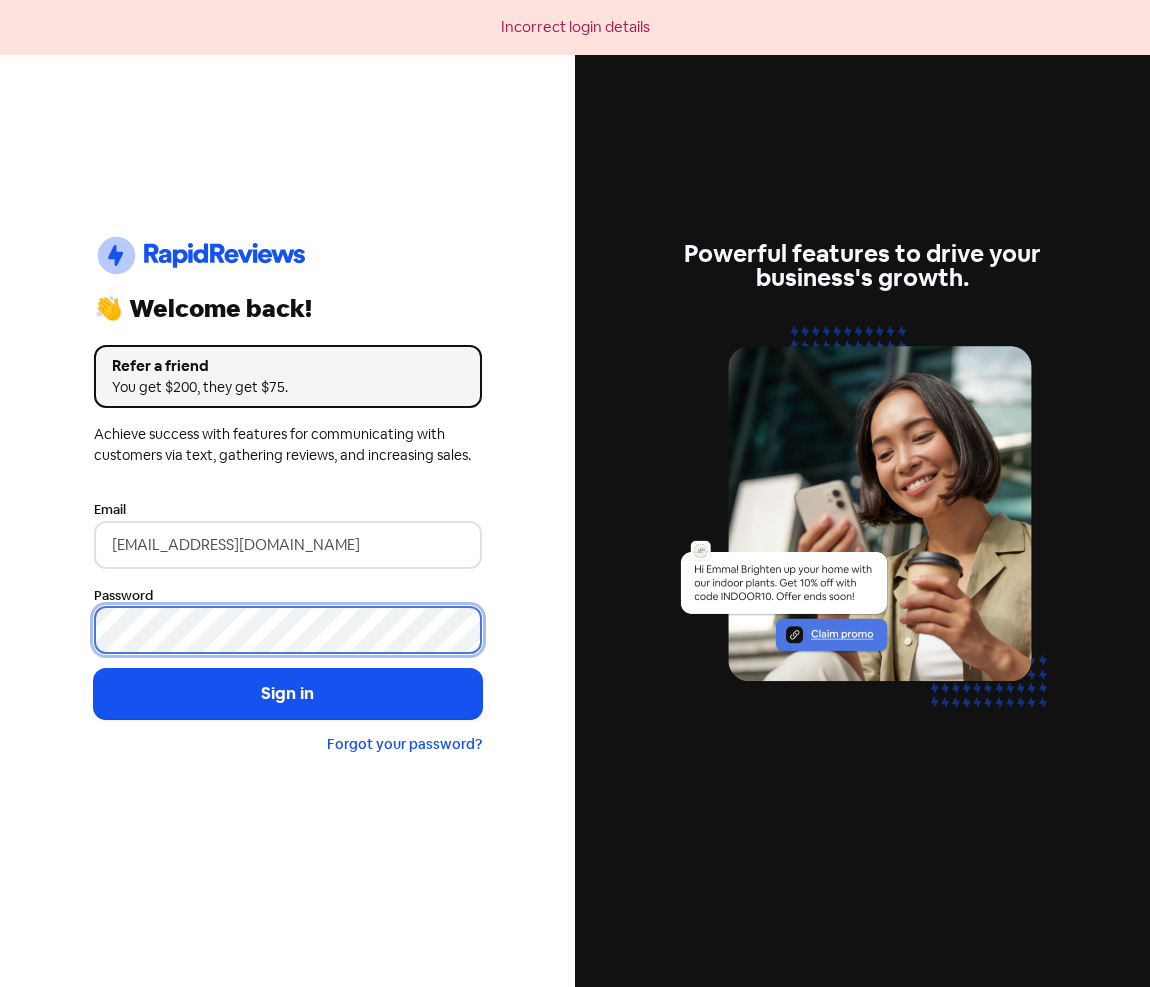 click on "Sign in" at bounding box center [288, 694] 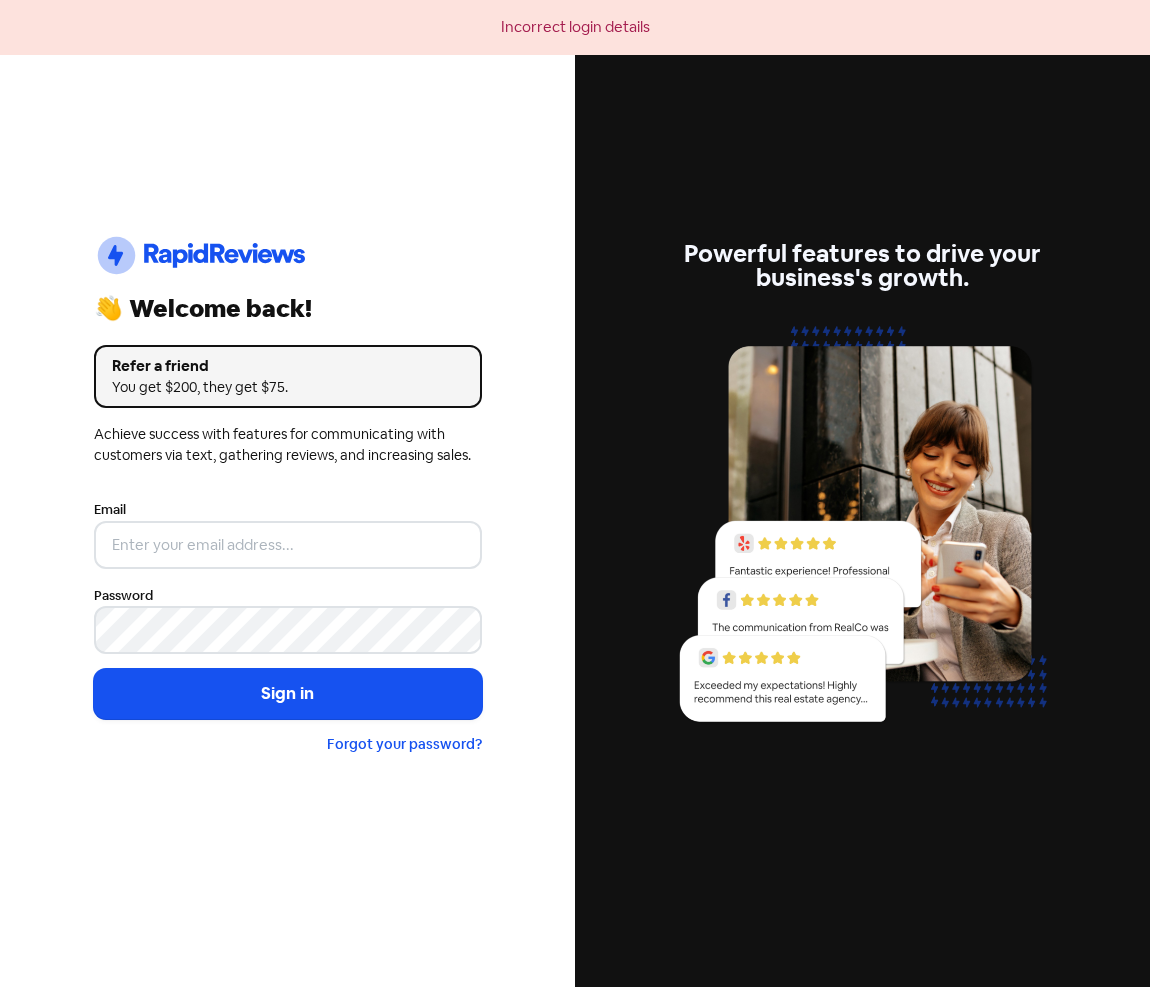 scroll, scrollTop: 0, scrollLeft: 0, axis: both 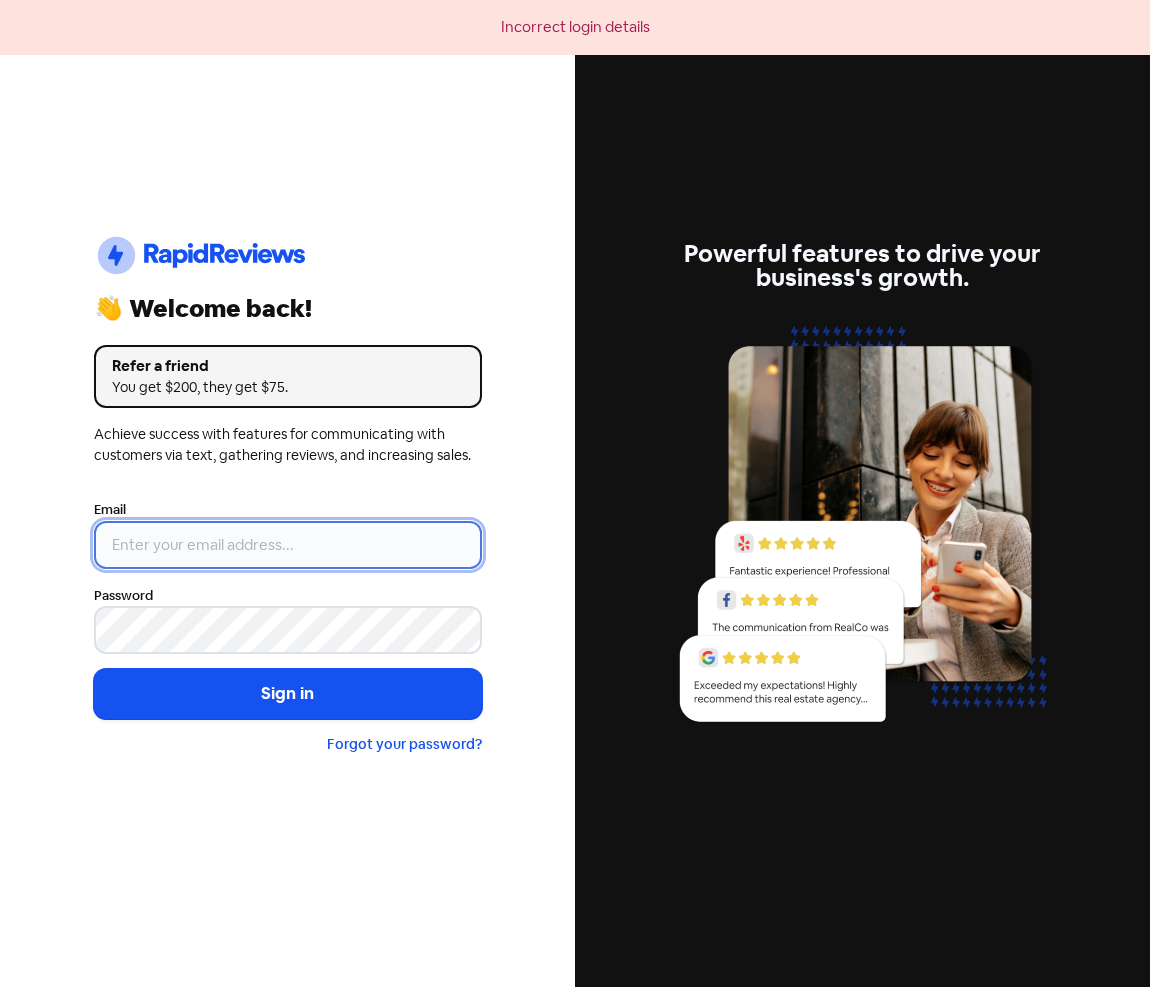 type on "[EMAIL_ADDRESS][DOMAIN_NAME]" 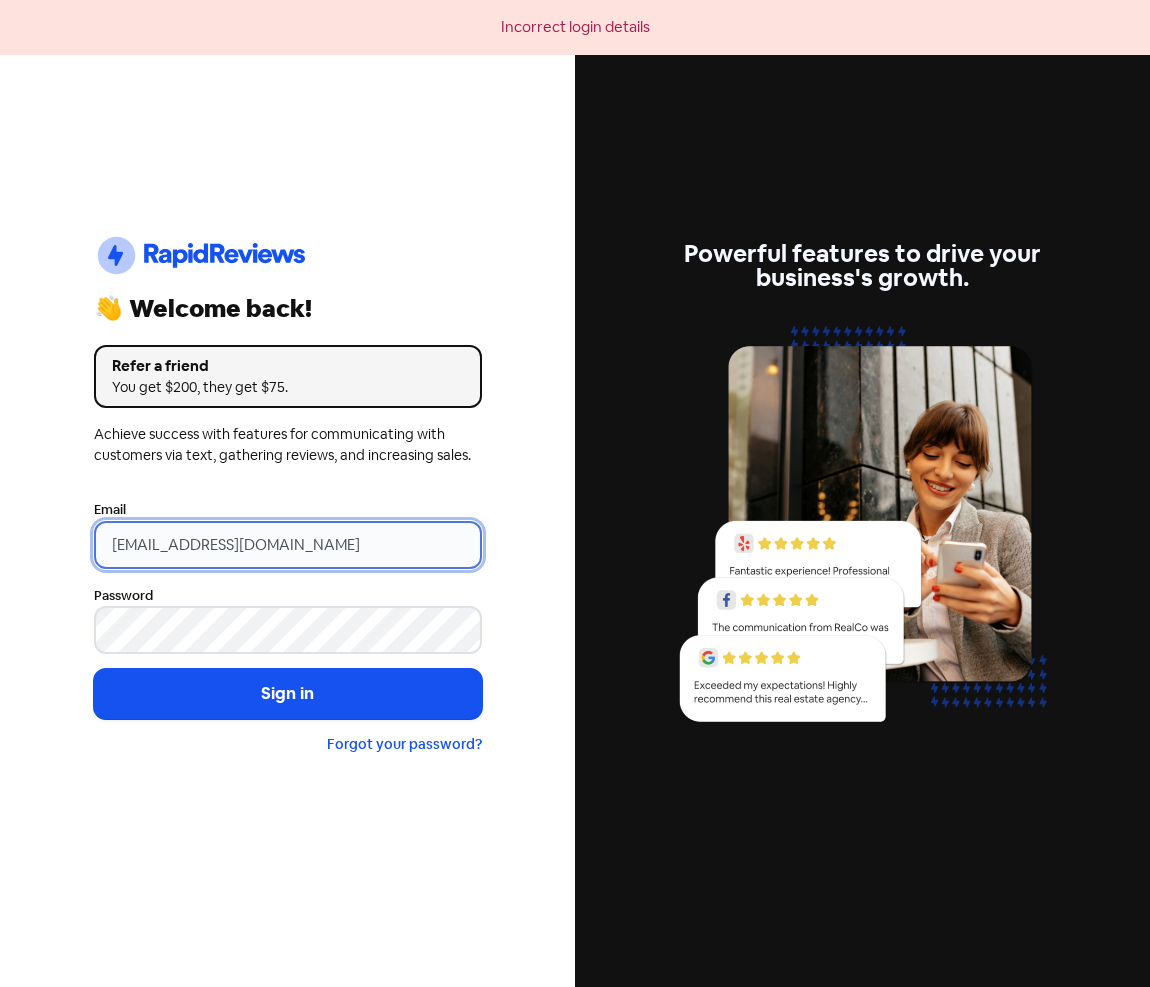 drag, startPoint x: 273, startPoint y: 530, endPoint x: 130, endPoint y: 581, distance: 151.82227 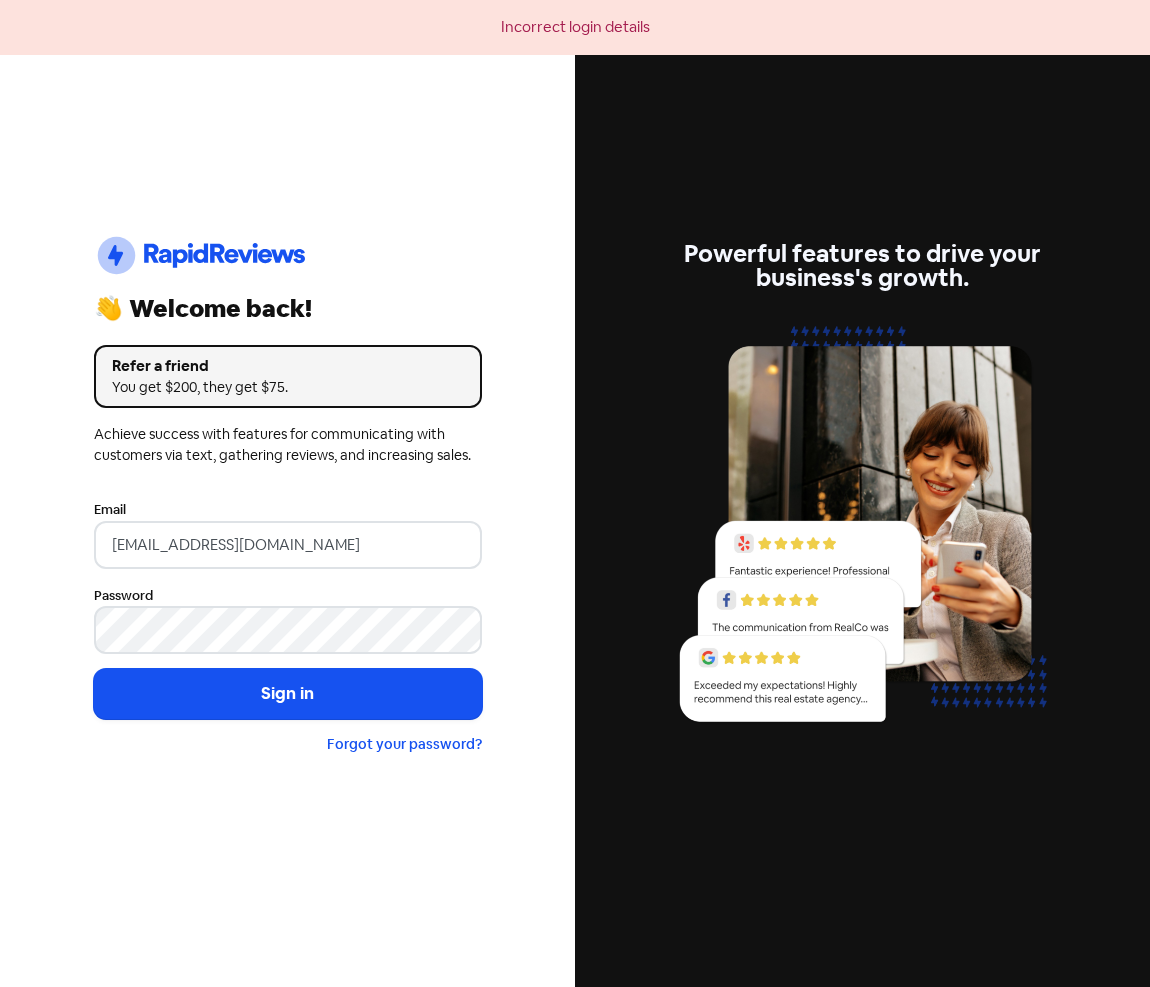 click on "Icon For Thunder-circle                                 👋 Welcome back!   Refer a friend   You get $200, they get $75.   Achieve success with features for communicating with customers via text, gathering reviews, and increasing sales.     Email   [EMAIL_ADDRESS][DOMAIN_NAME]   Password     Sign in   Forgot your password?" at bounding box center [288, 494] 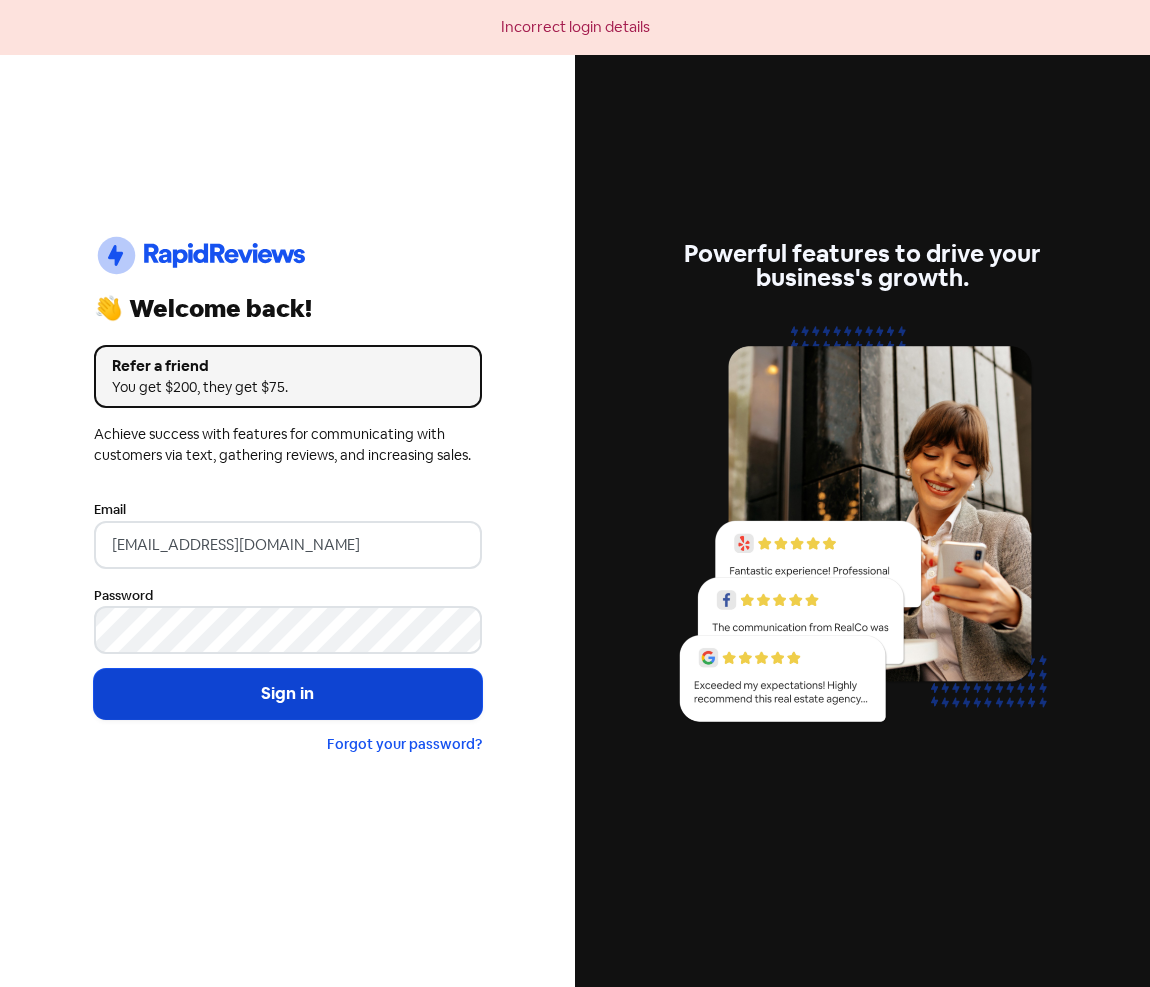 click on "Sign in" at bounding box center (288, 694) 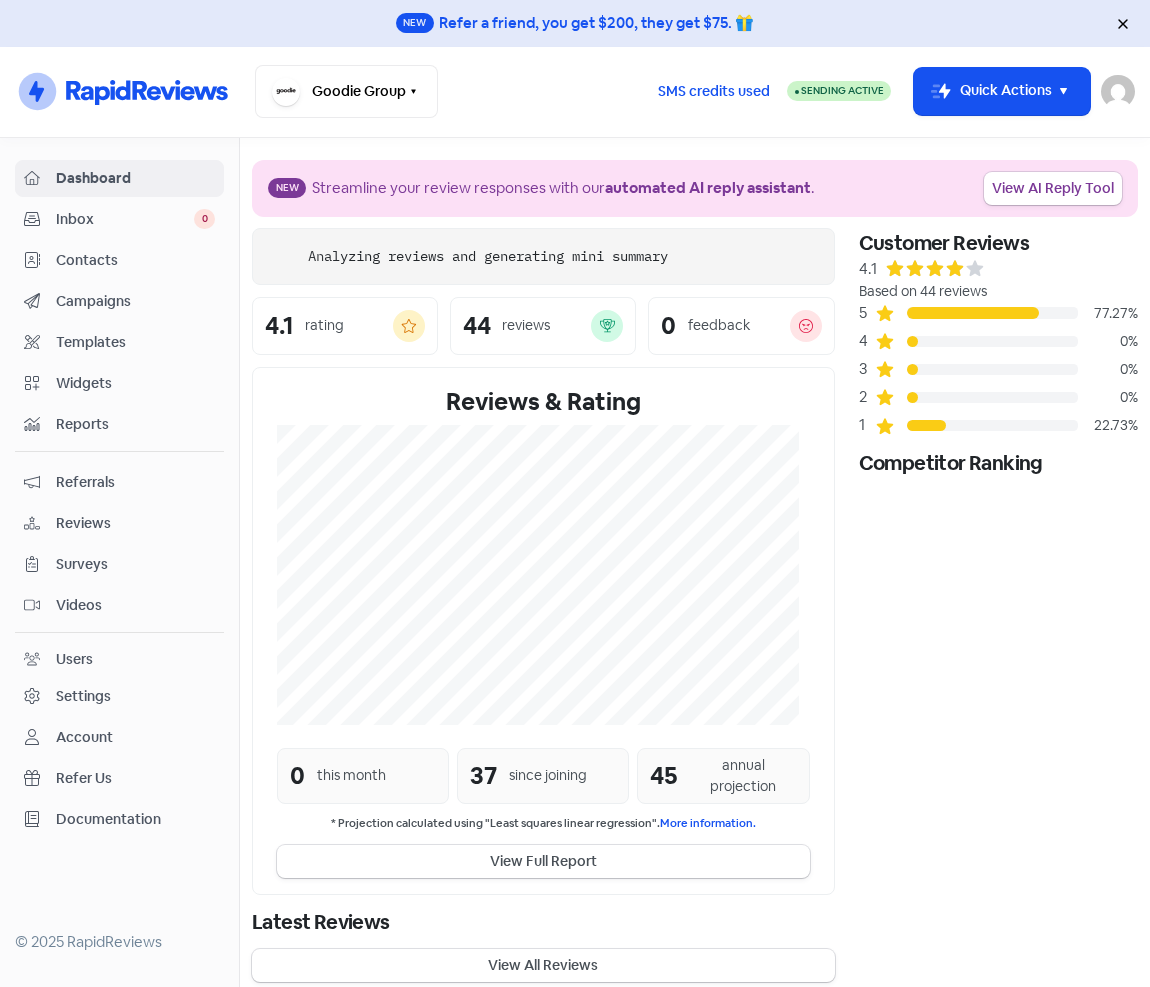 scroll, scrollTop: 0, scrollLeft: 0, axis: both 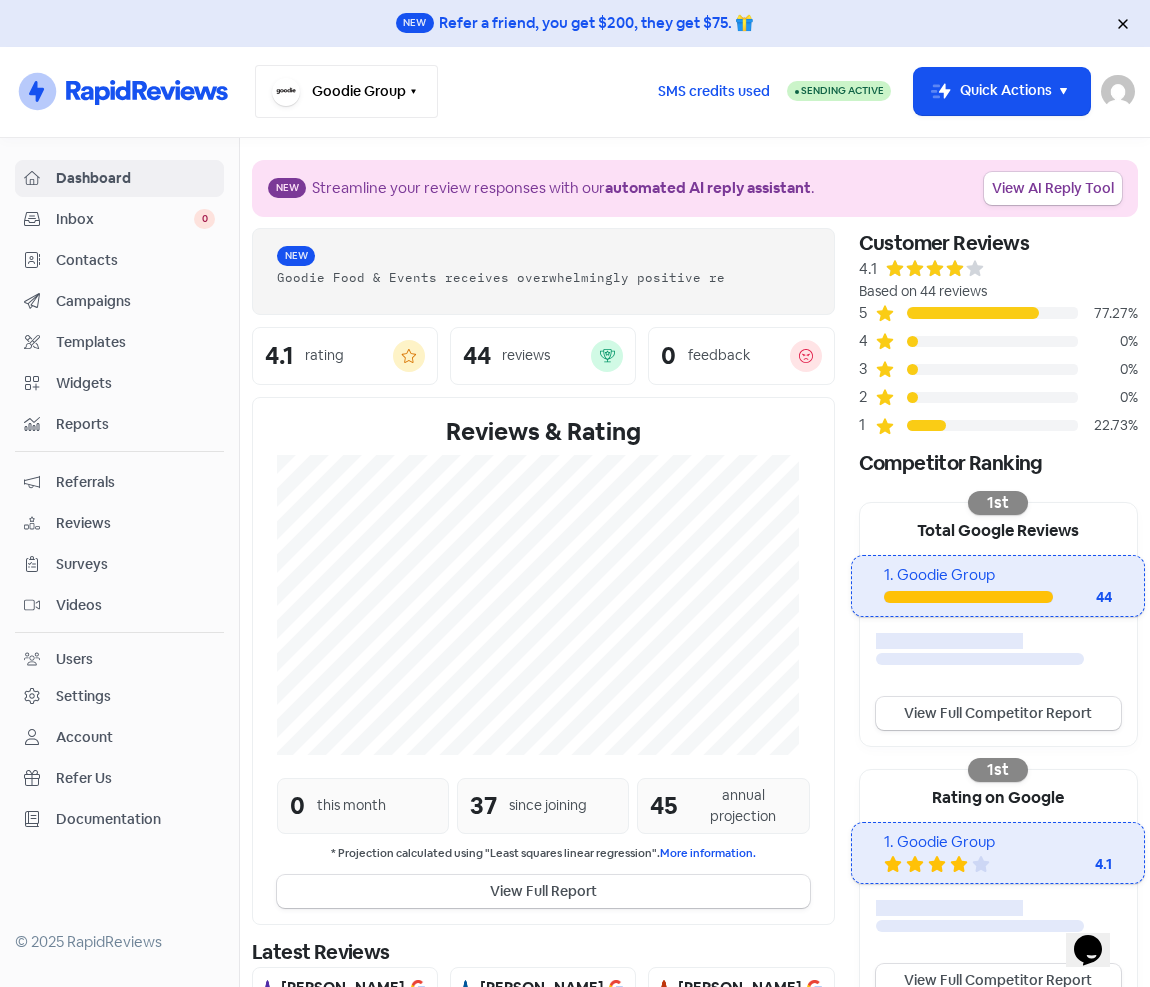 click on "Goodie Group" at bounding box center (346, 91) 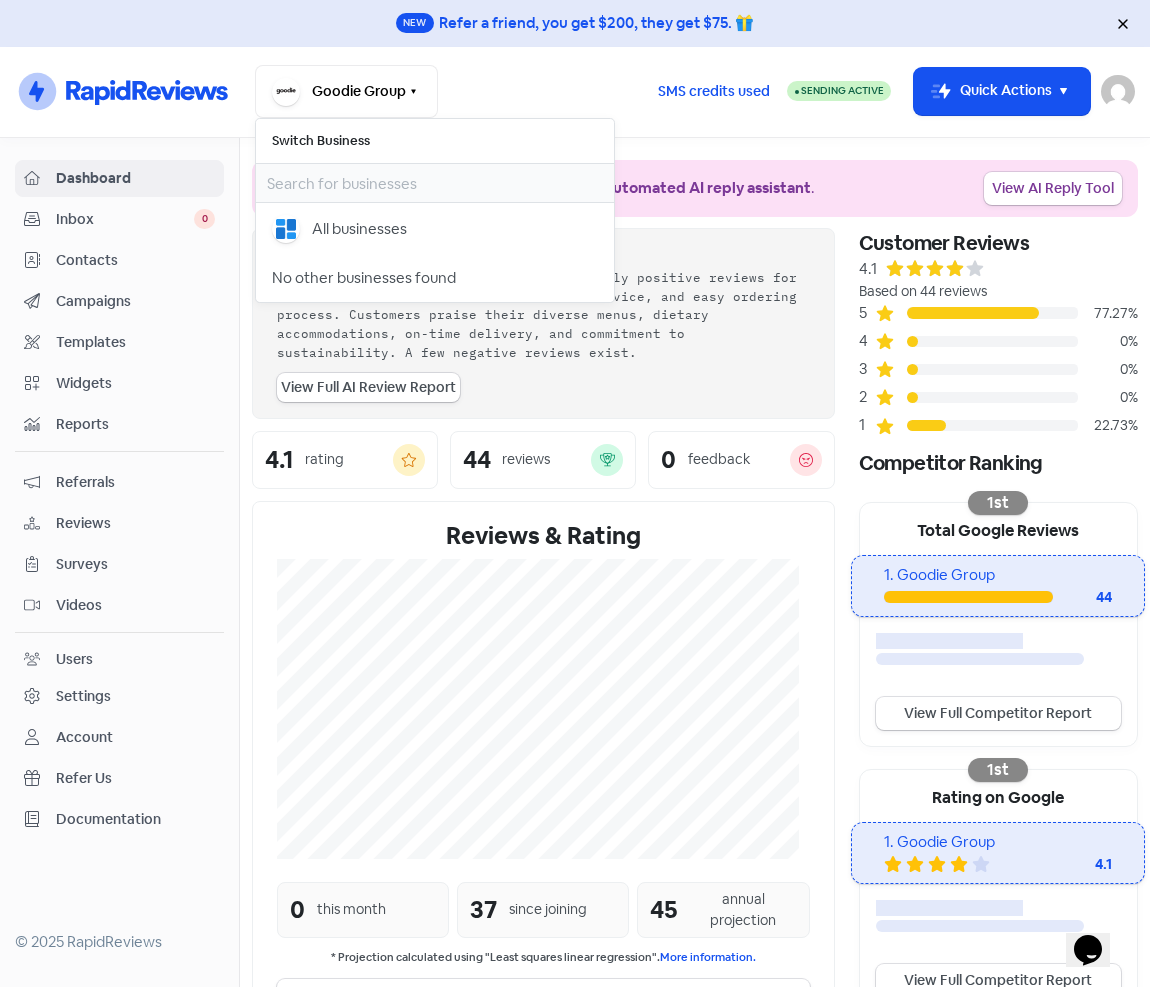 click at bounding box center (1118, 92) 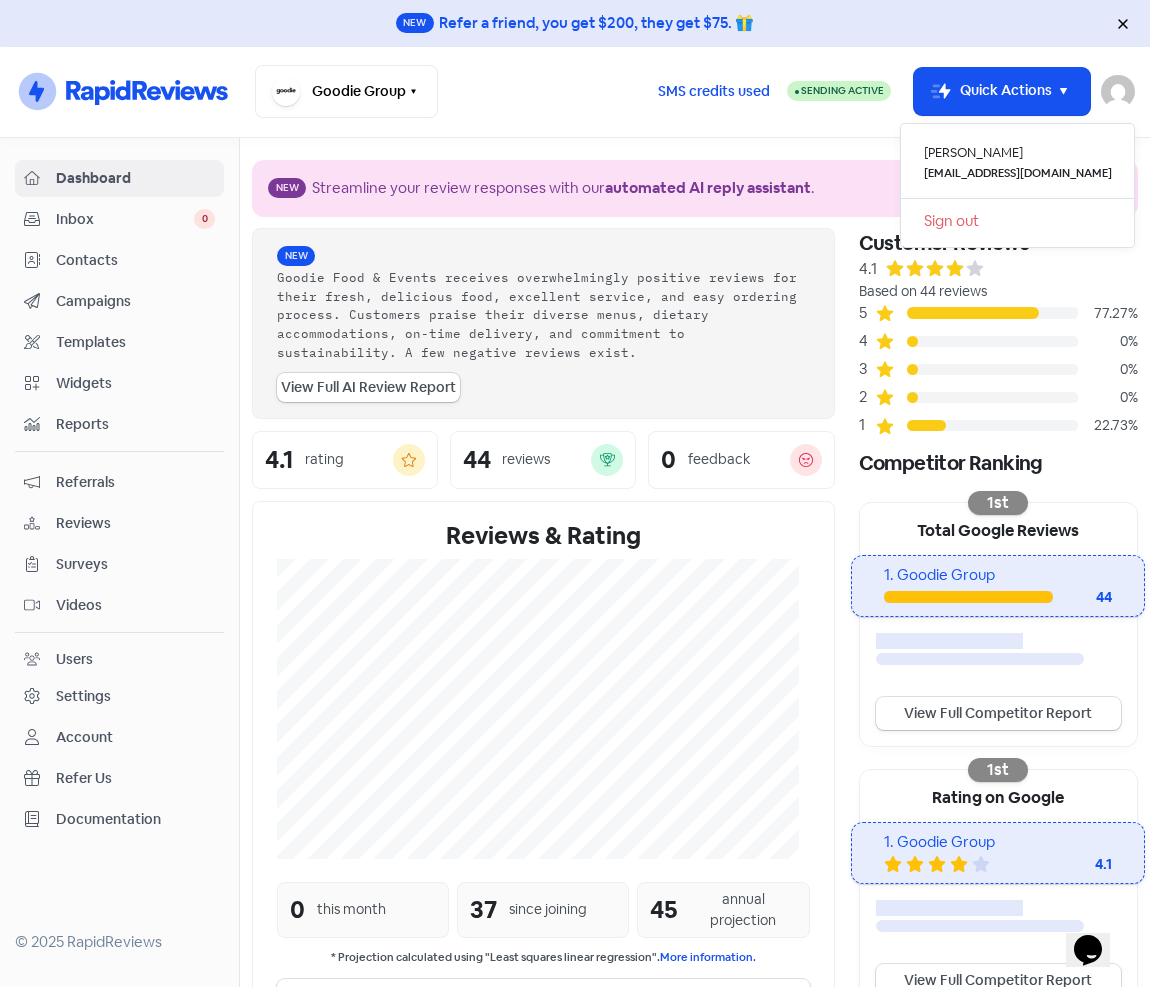 click on "Goodie Group  Switch Business  All businesses  No other businesses found" at bounding box center (448, 91) 